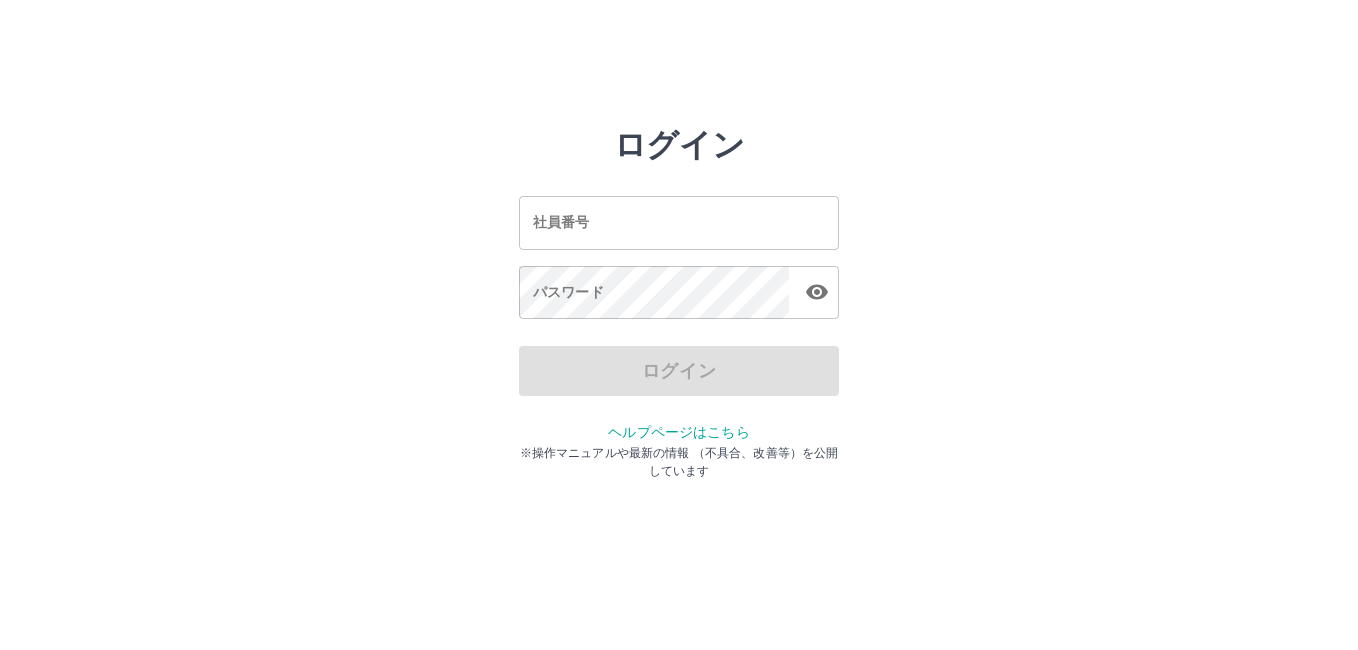scroll, scrollTop: 0, scrollLeft: 0, axis: both 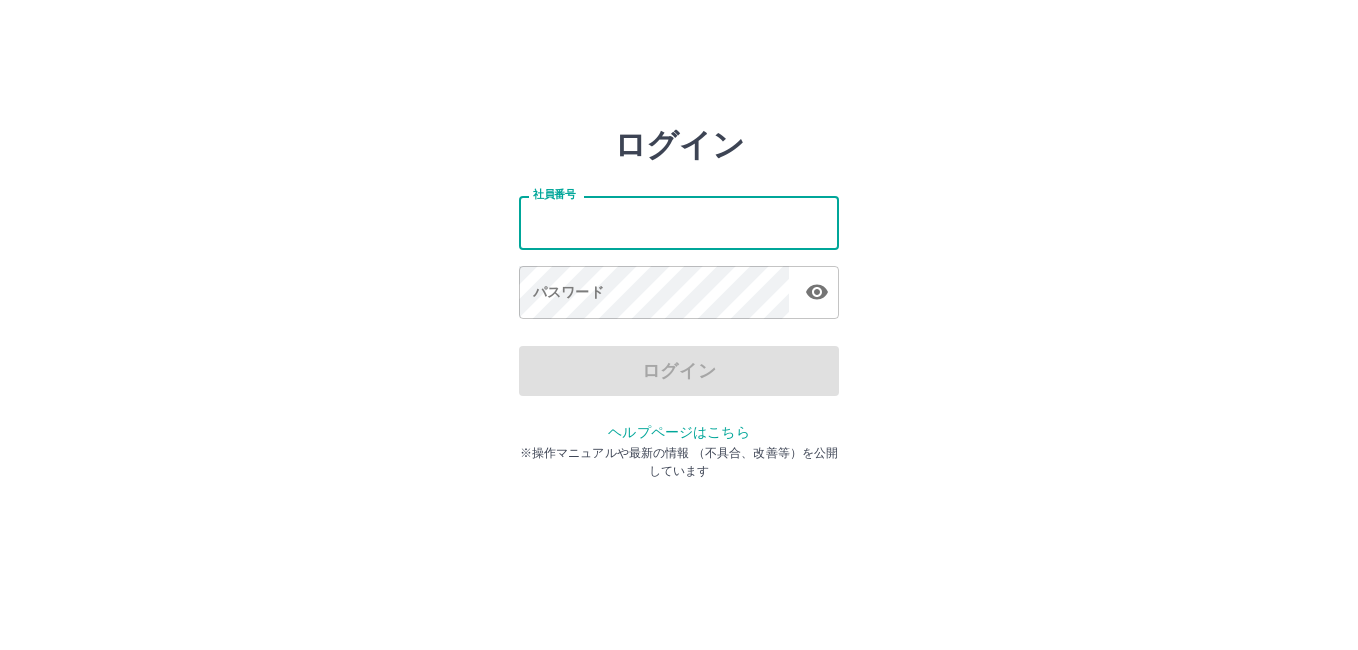 click on "社員番号" at bounding box center (679, 222) 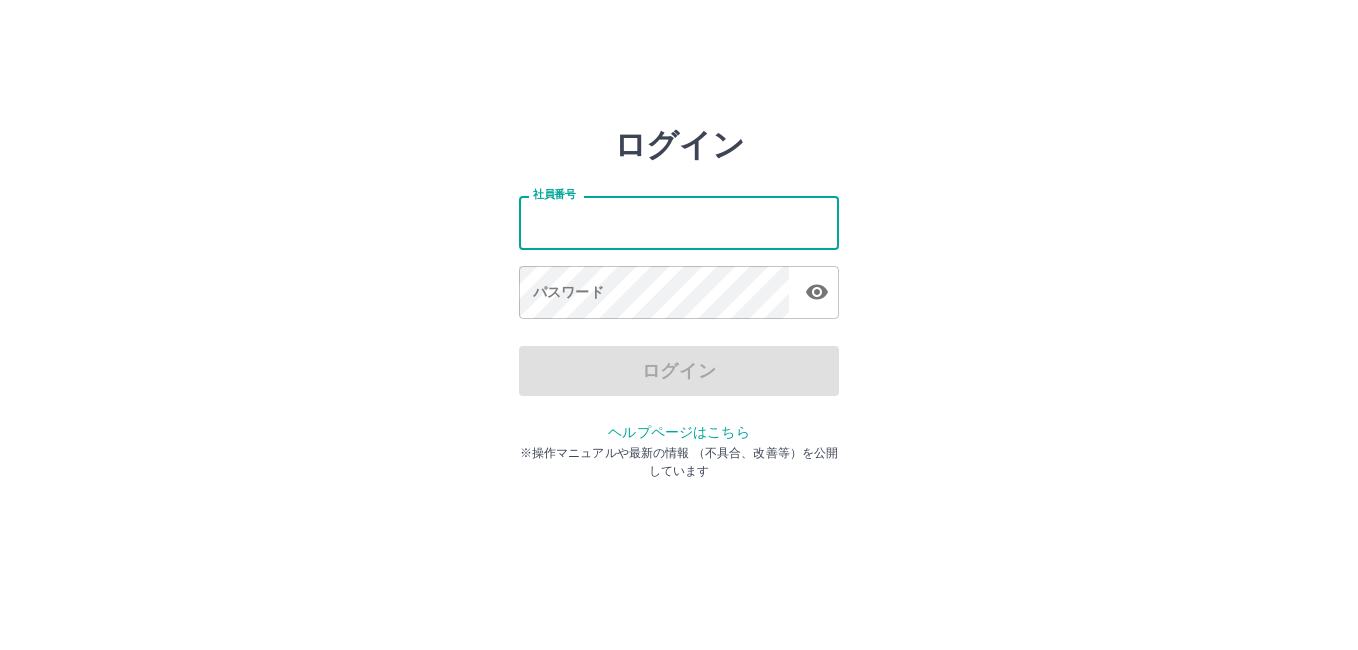 type on "*******" 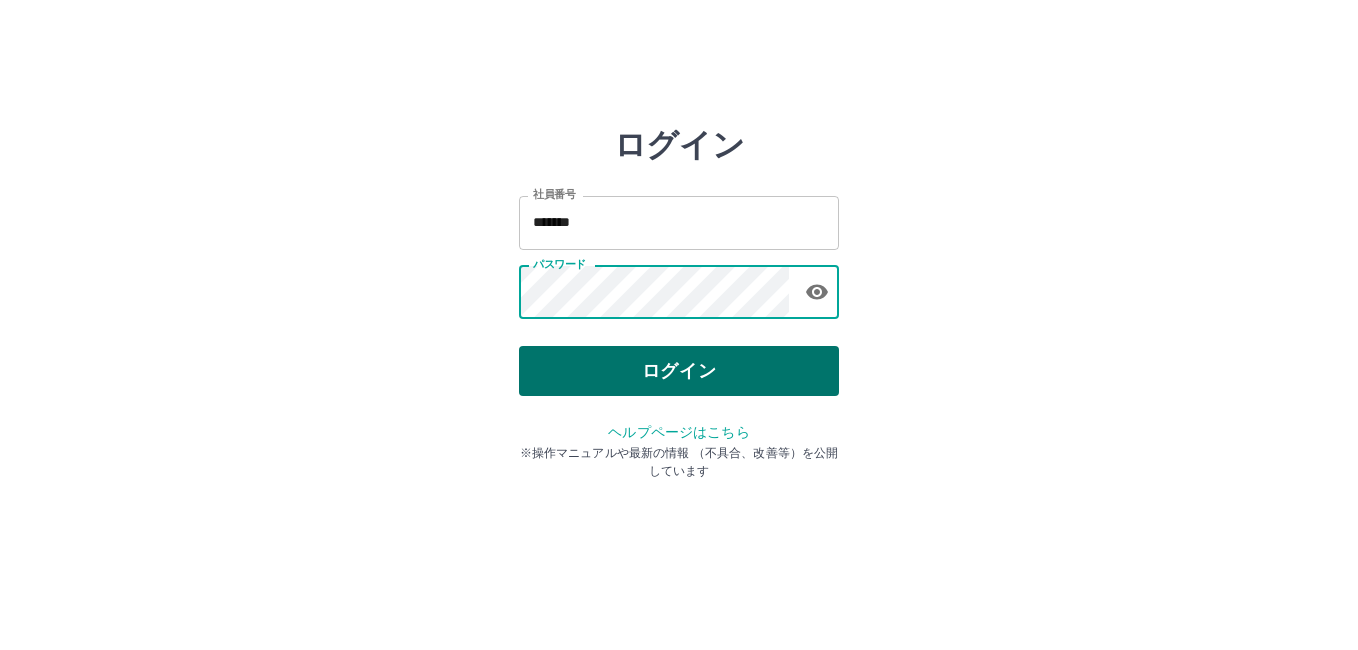 click on "ログイン" at bounding box center [679, 371] 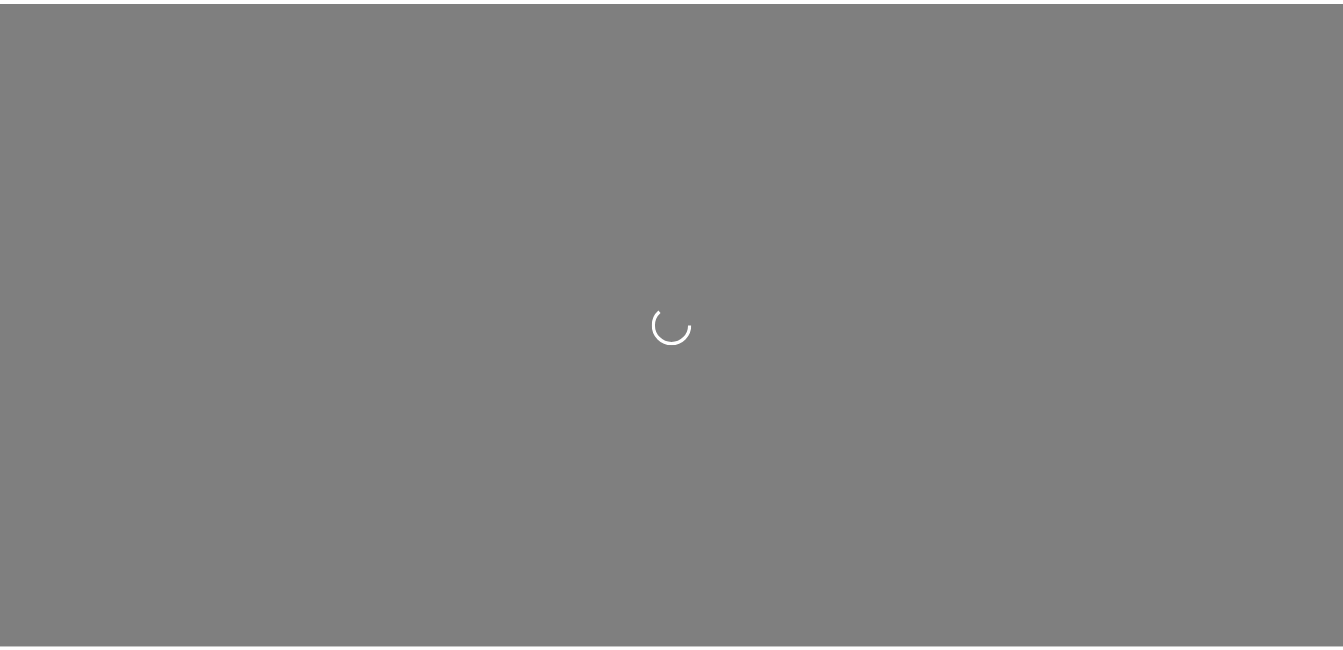 scroll, scrollTop: 0, scrollLeft: 0, axis: both 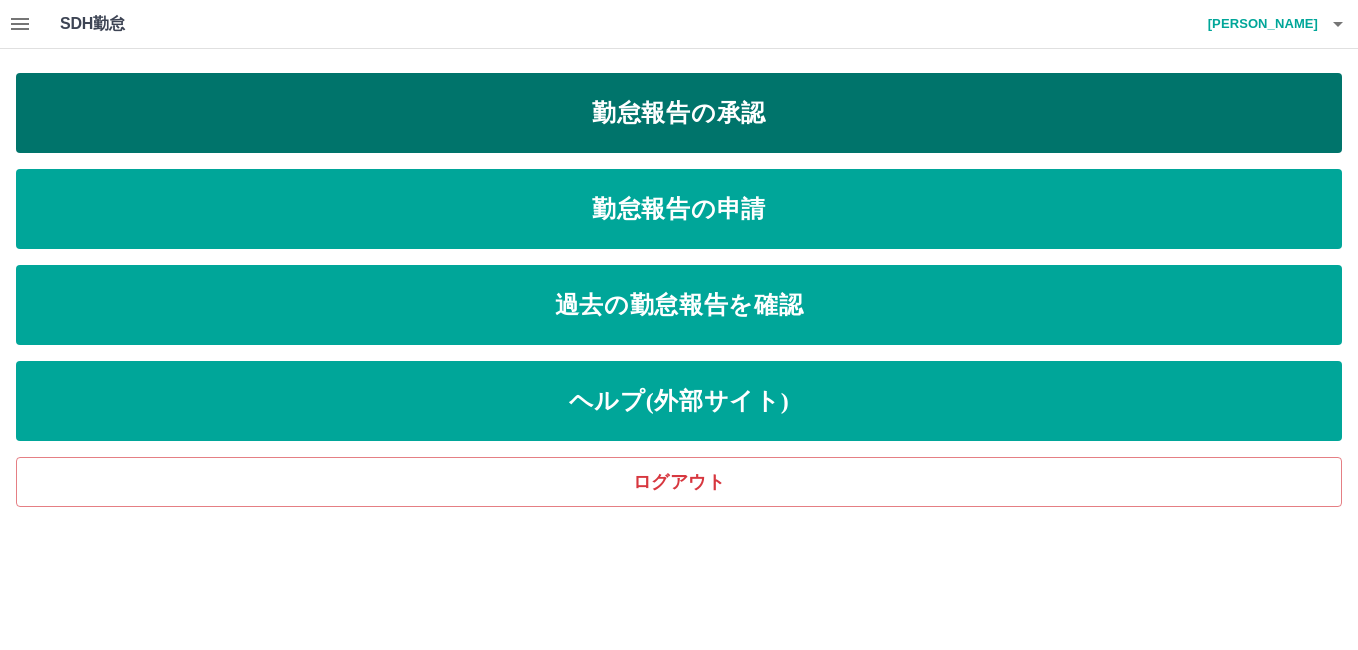 click on "勤怠報告の承認" at bounding box center (679, 113) 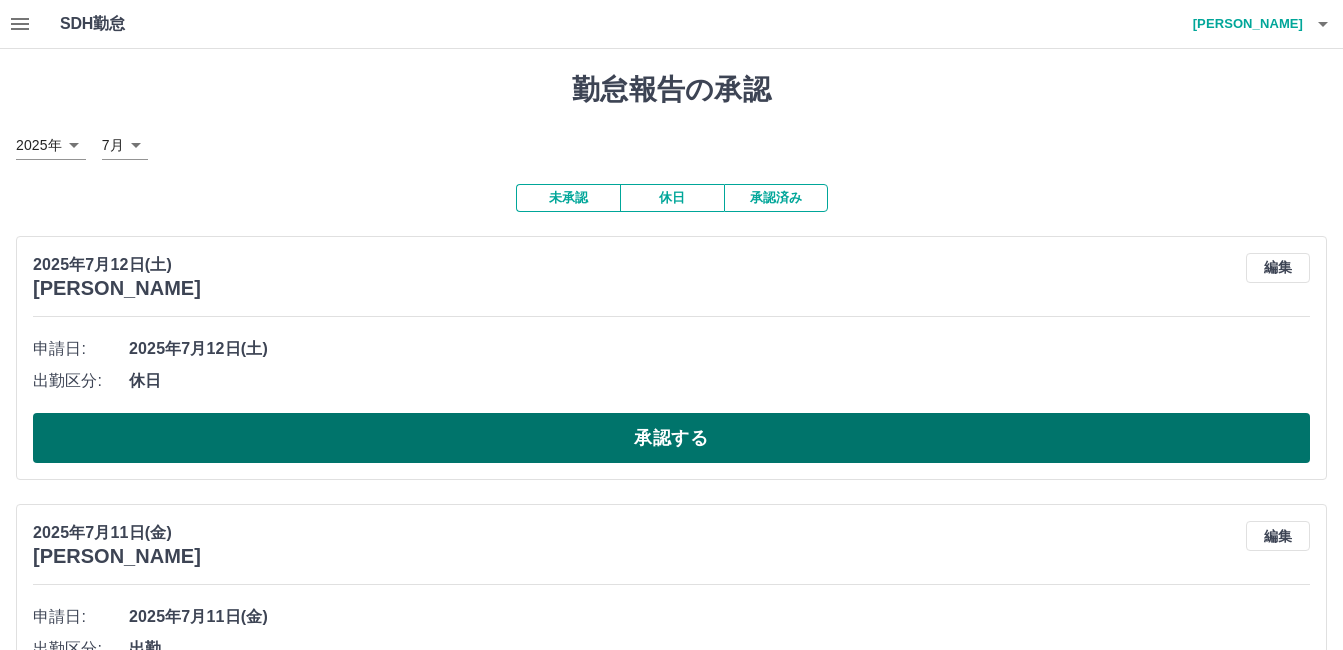 click on "承認する" at bounding box center (671, 438) 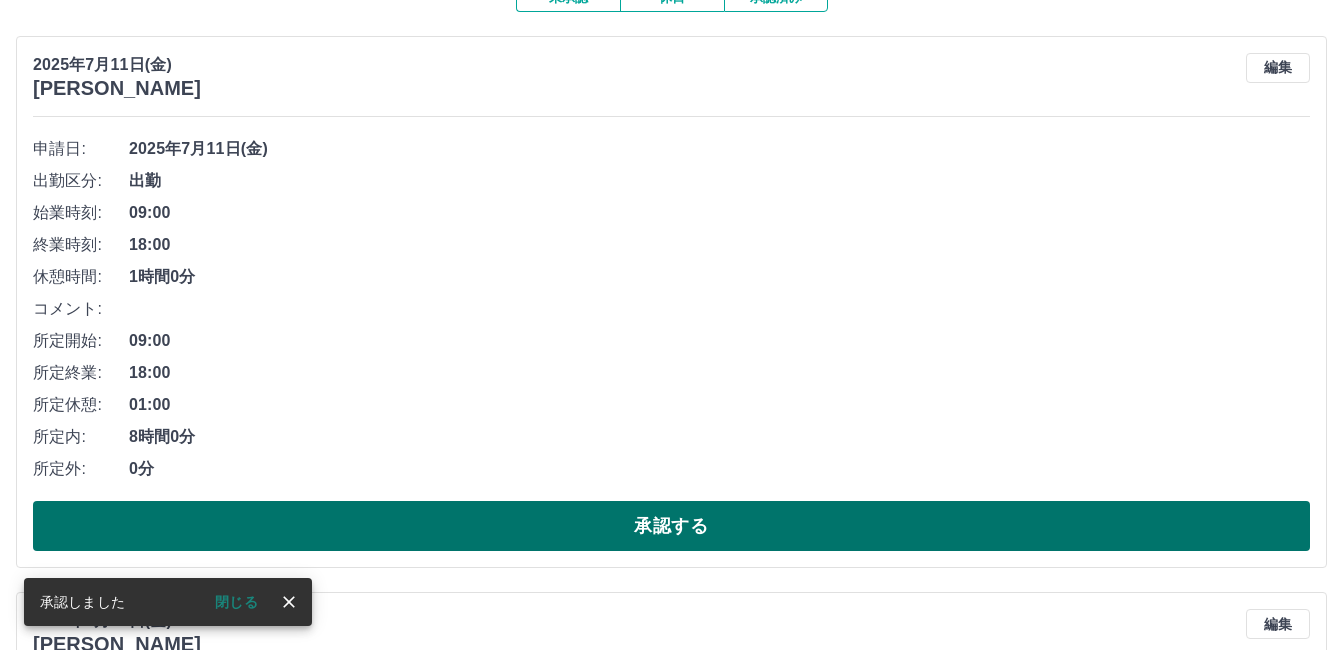 scroll, scrollTop: 300, scrollLeft: 0, axis: vertical 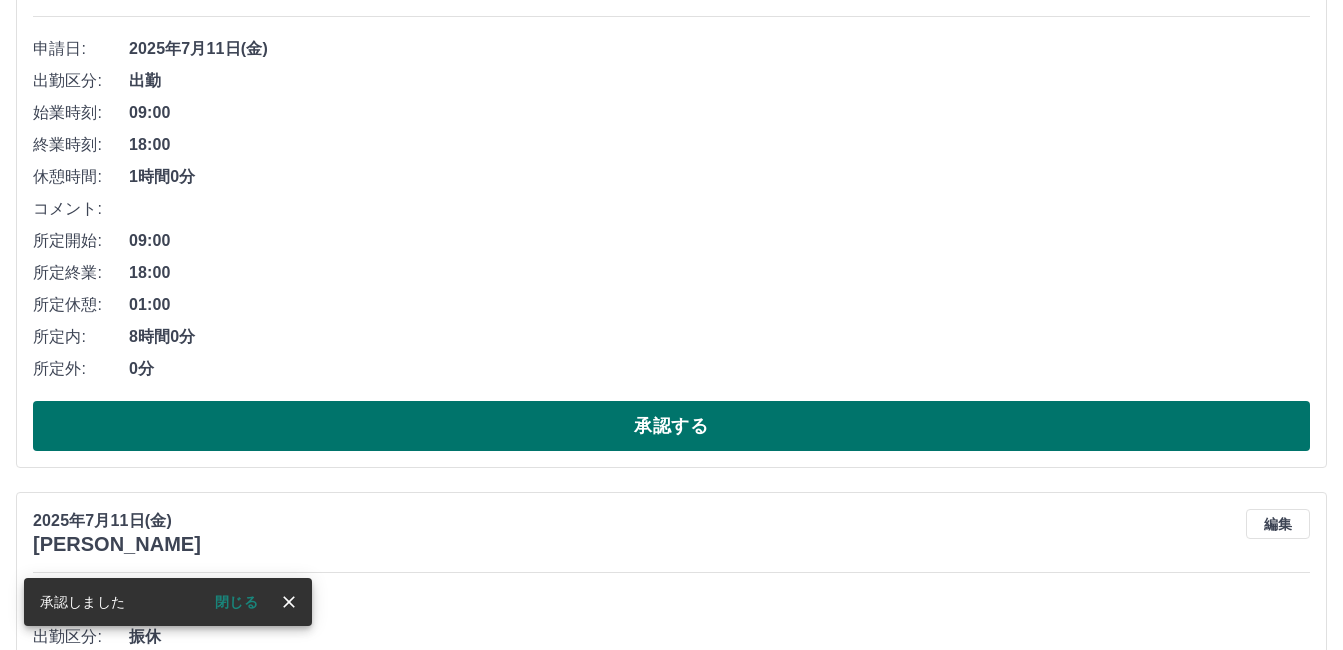 click on "承認する" at bounding box center (671, 426) 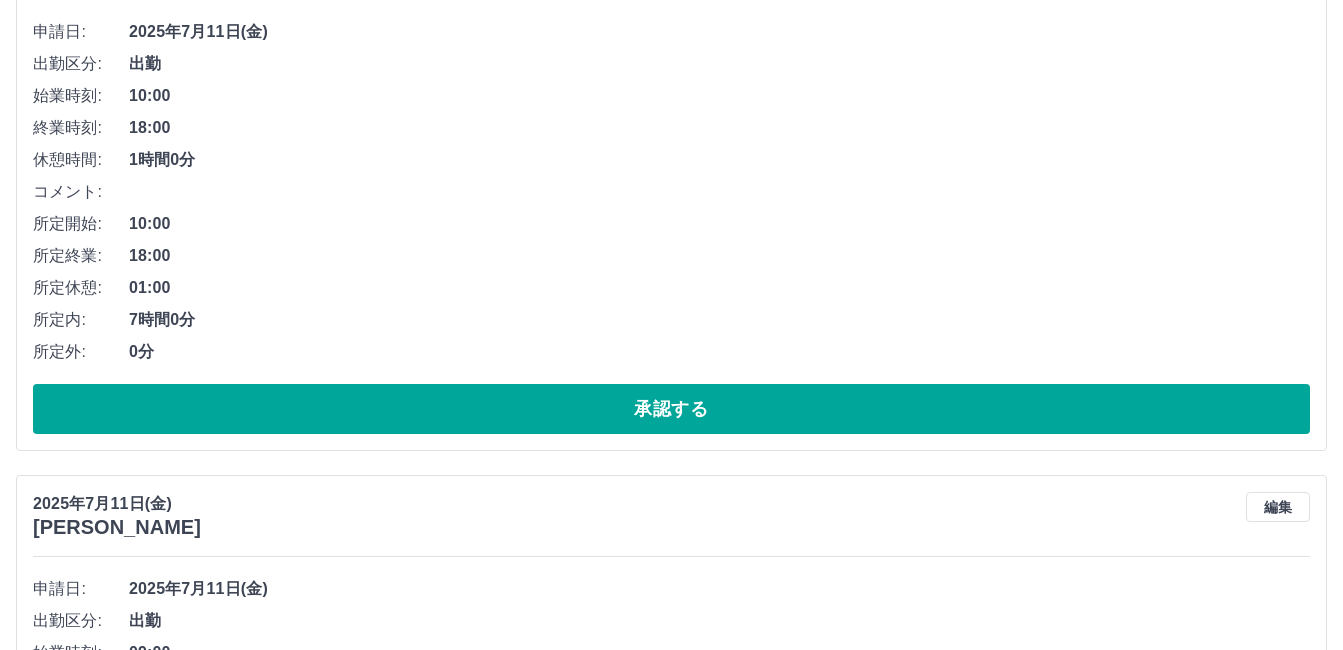 scroll, scrollTop: 800, scrollLeft: 0, axis: vertical 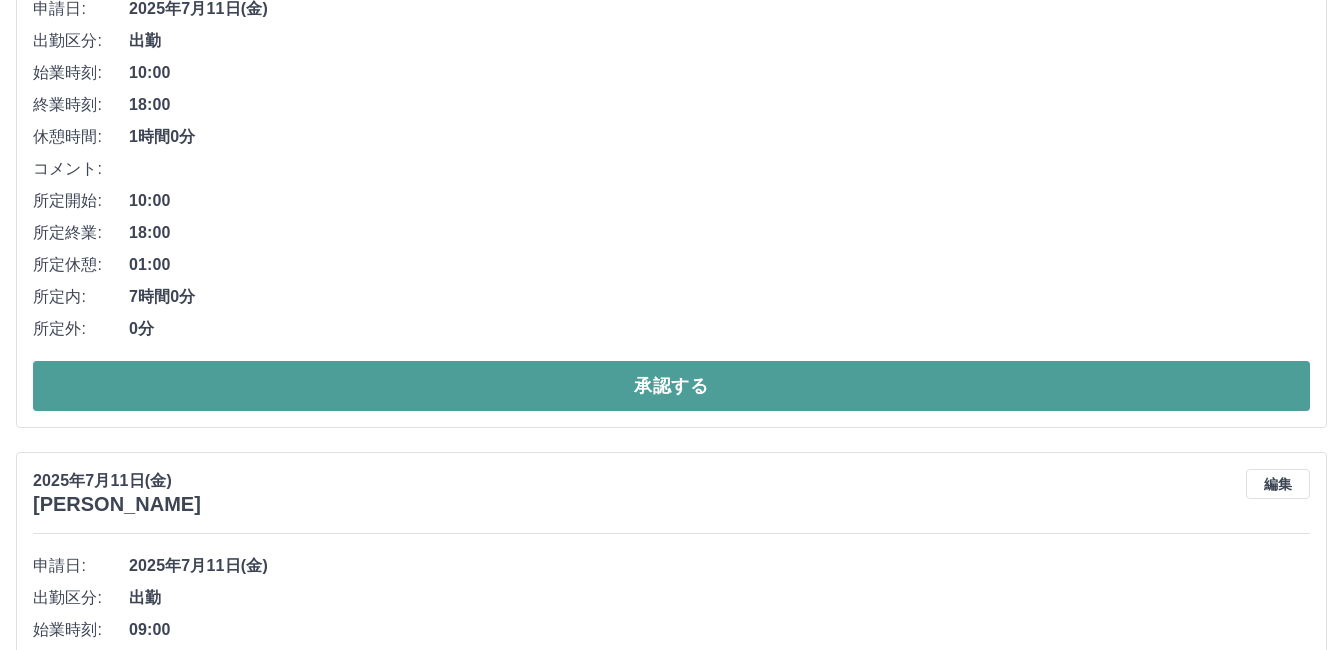 click on "承認する" at bounding box center [671, 386] 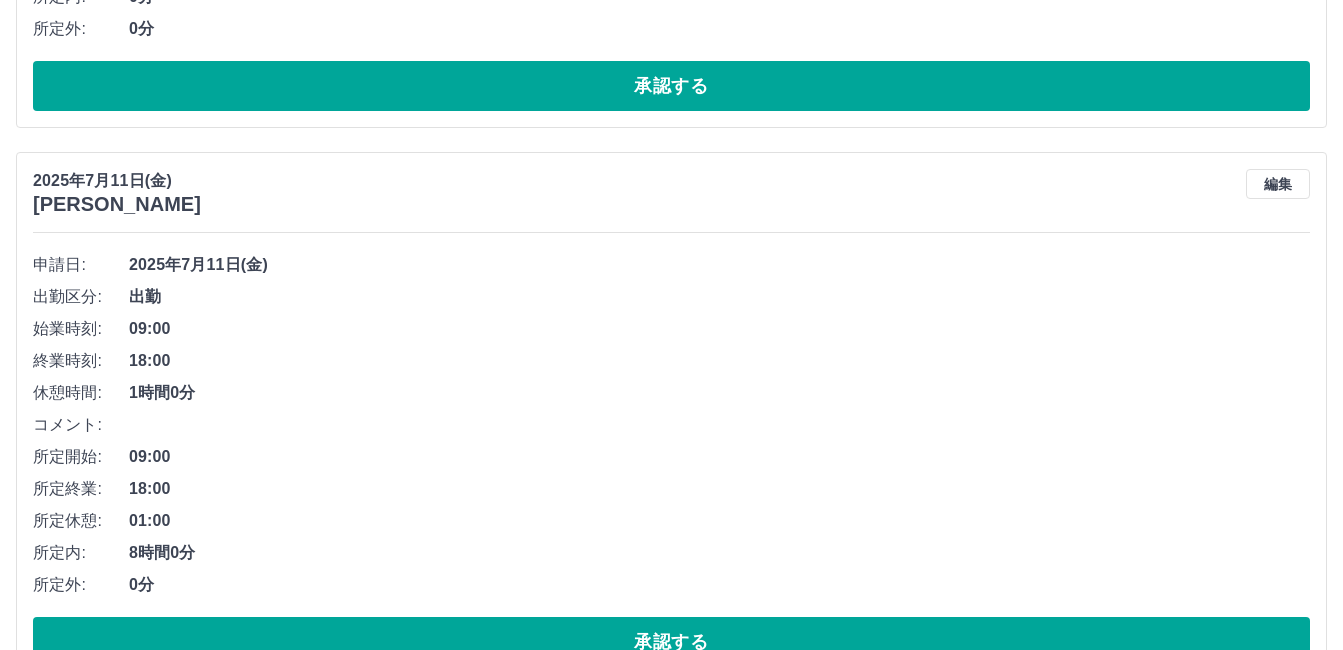 scroll, scrollTop: 644, scrollLeft: 0, axis: vertical 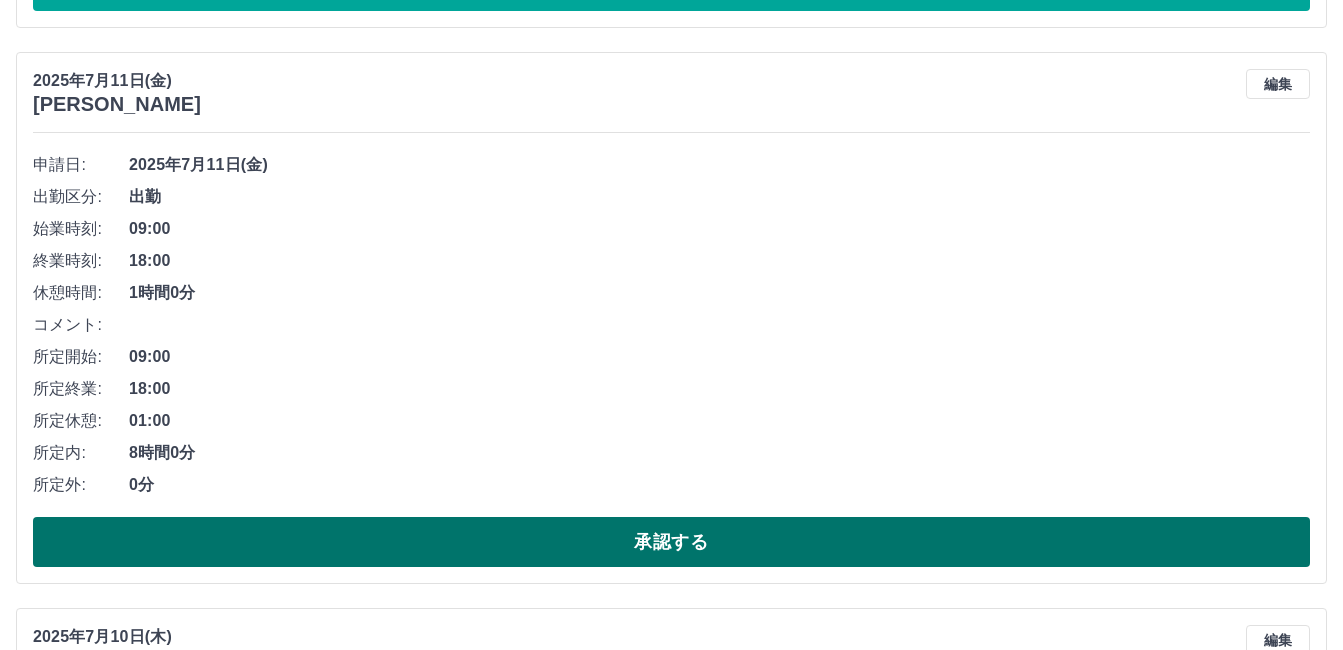 click on "承認する" at bounding box center [671, 542] 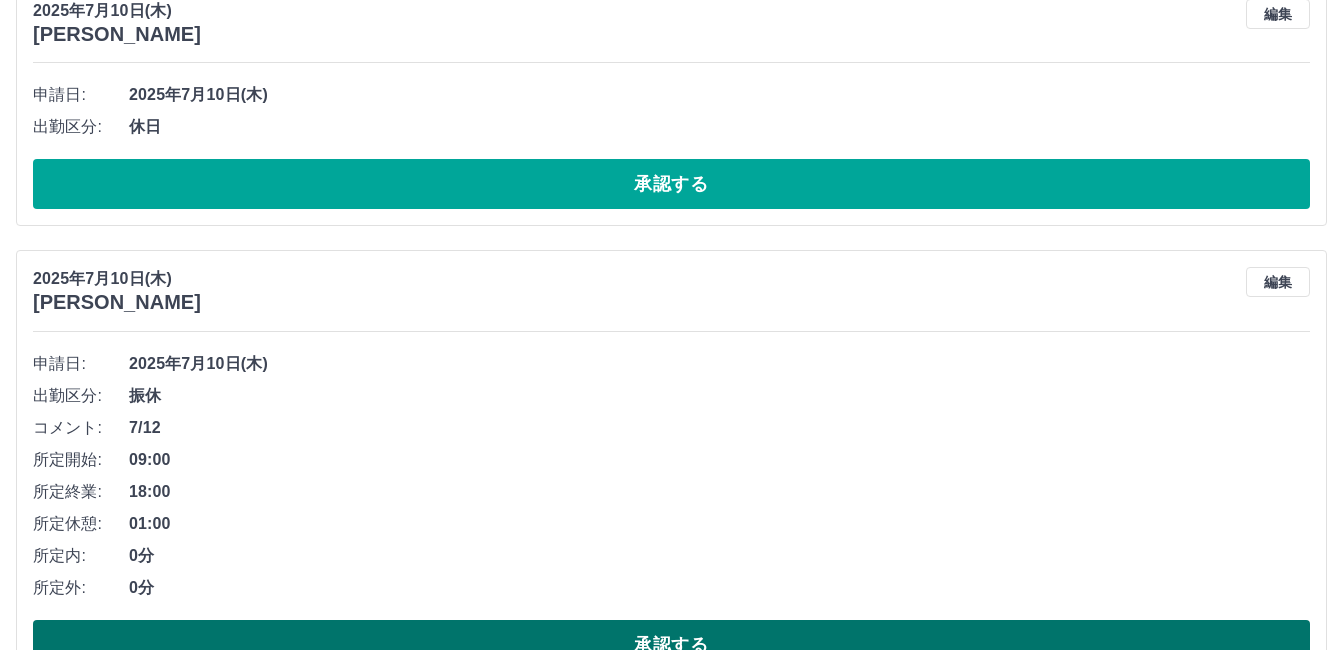 scroll, scrollTop: 744, scrollLeft: 0, axis: vertical 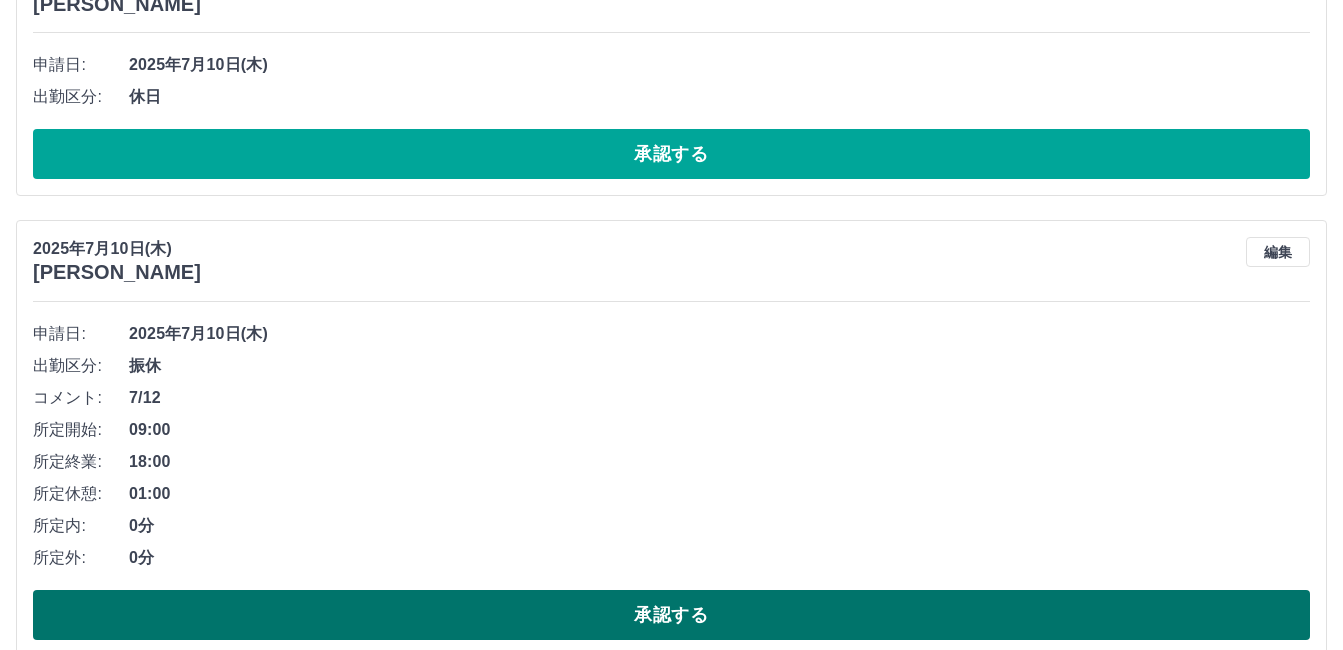 click on "承認する" at bounding box center [671, 615] 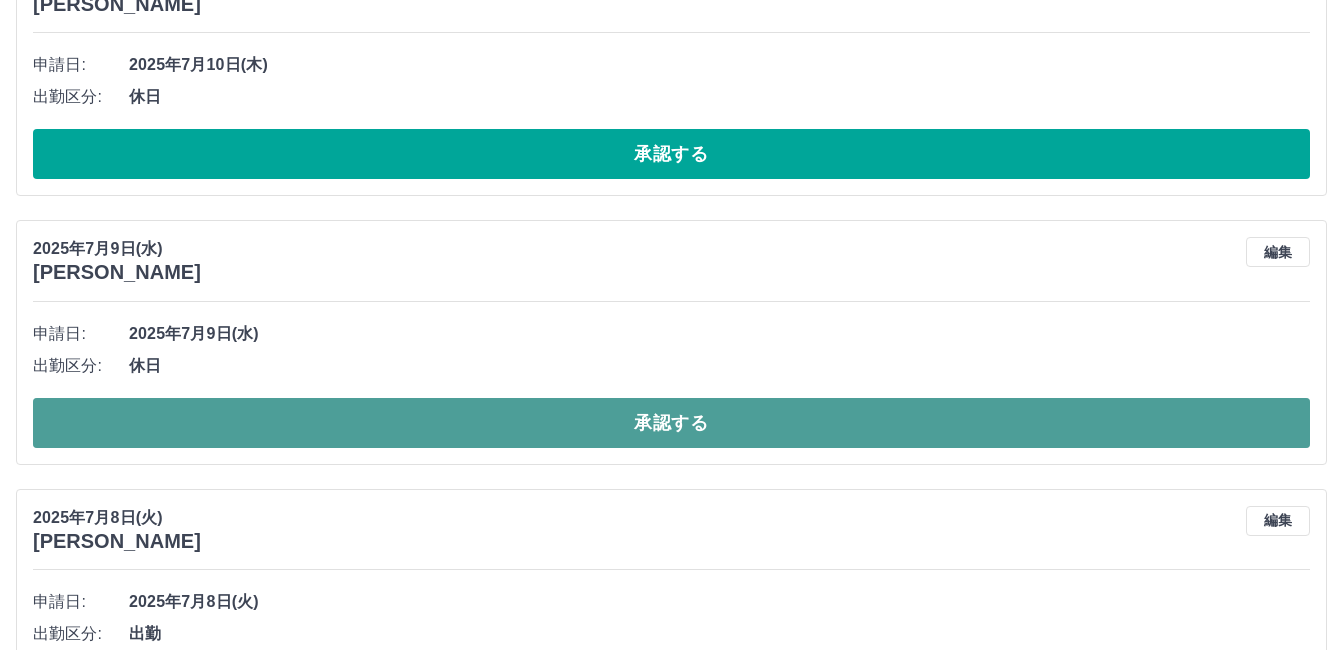click on "承認する" at bounding box center (671, 423) 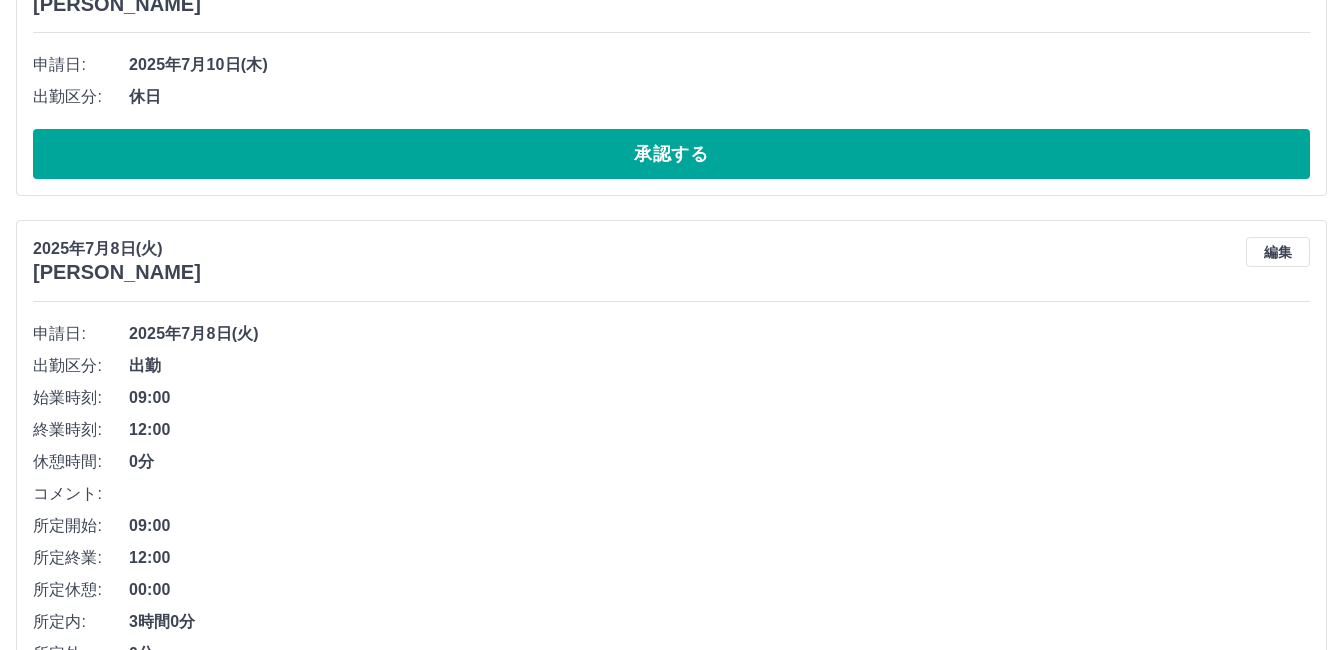 scroll, scrollTop: 644, scrollLeft: 0, axis: vertical 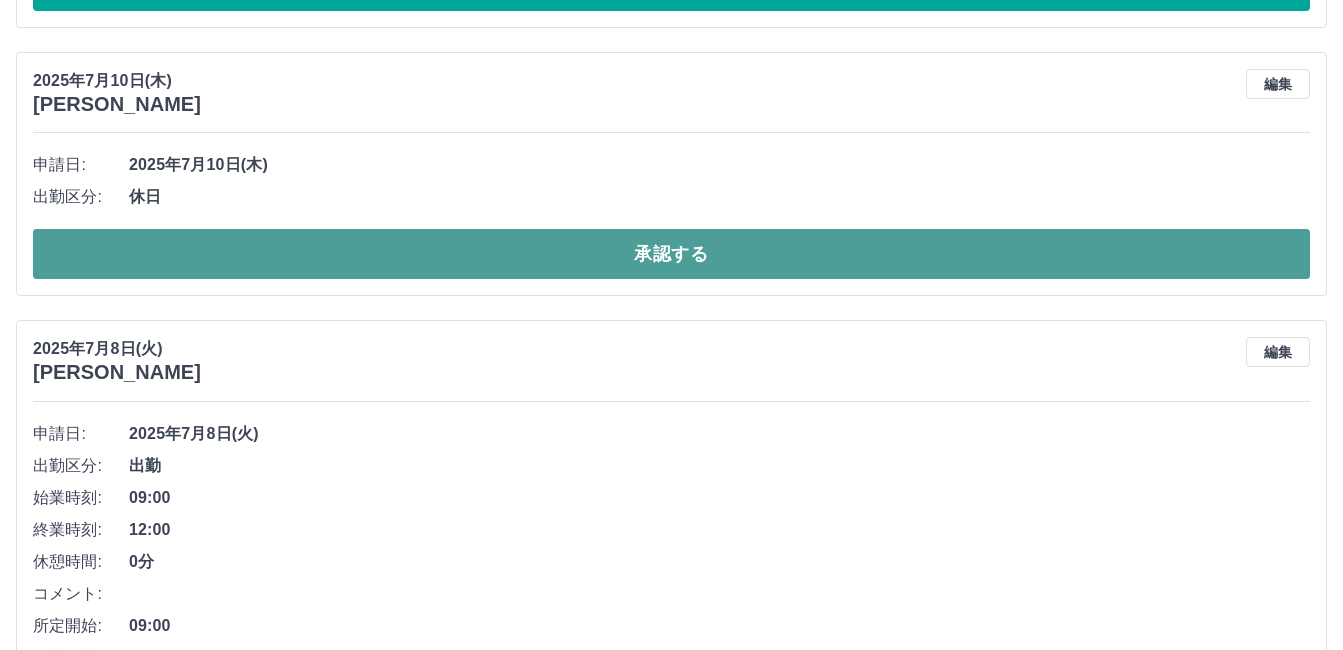 click on "承認する" at bounding box center [671, 254] 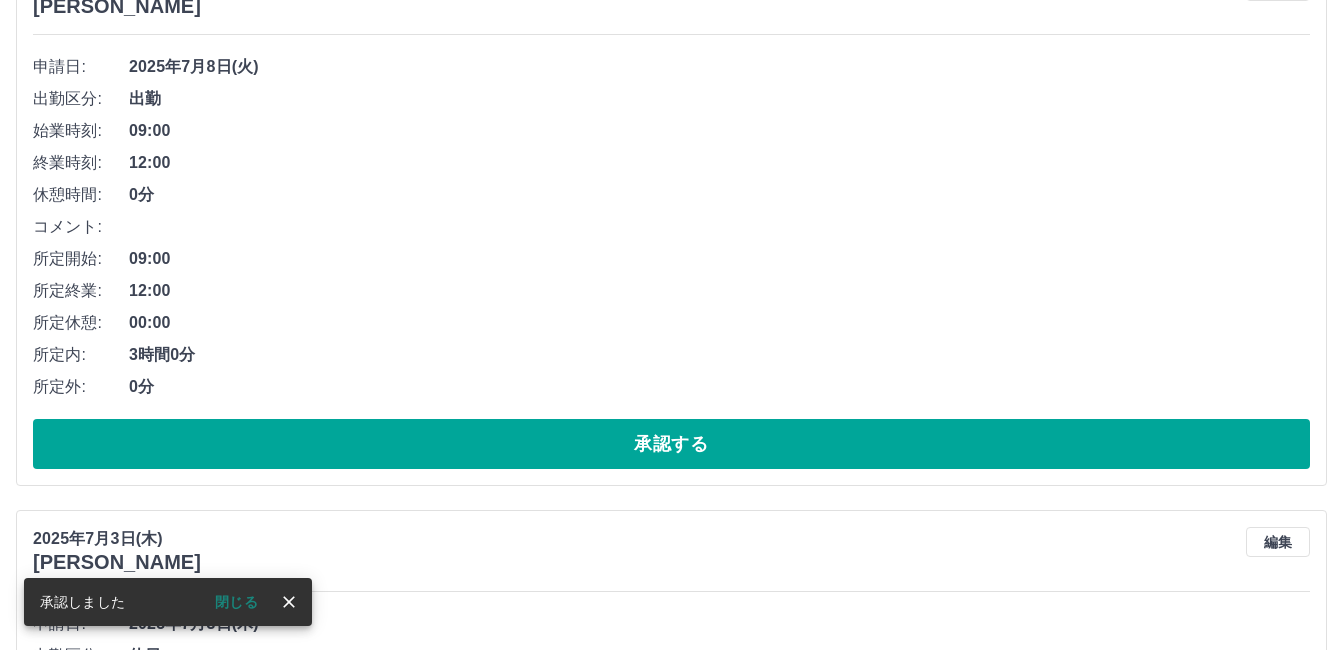 scroll, scrollTop: 744, scrollLeft: 0, axis: vertical 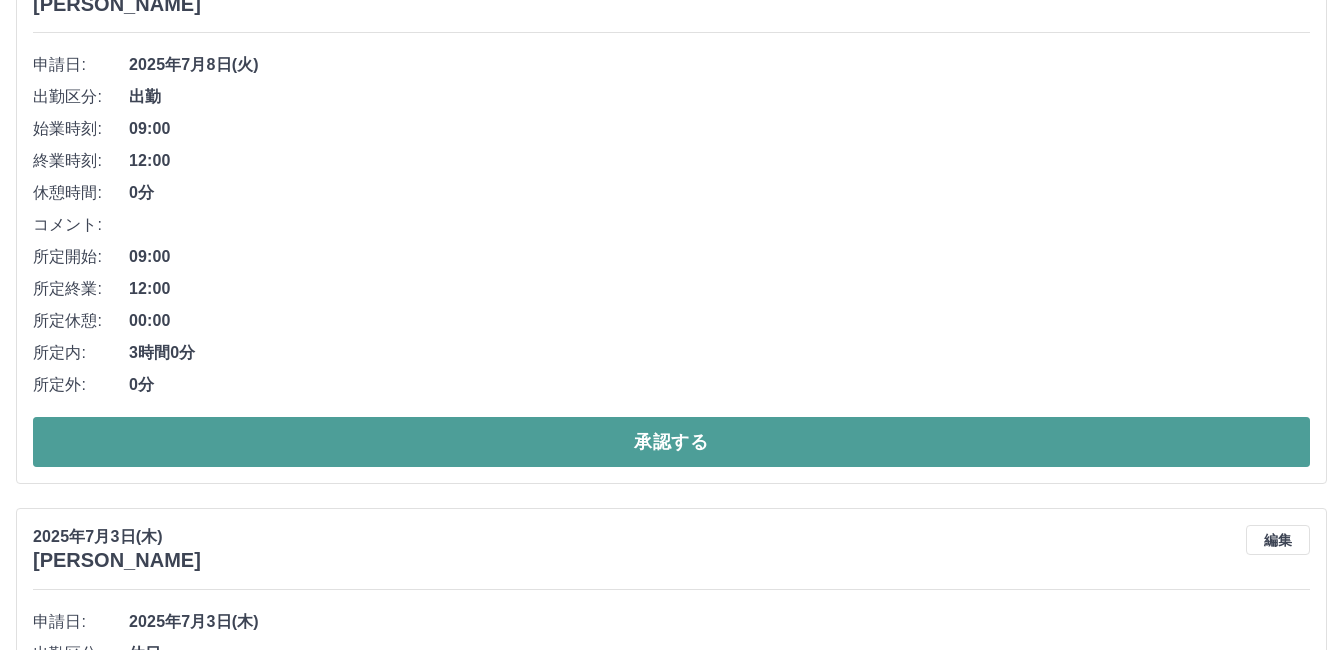 click on "承認する" at bounding box center (671, 442) 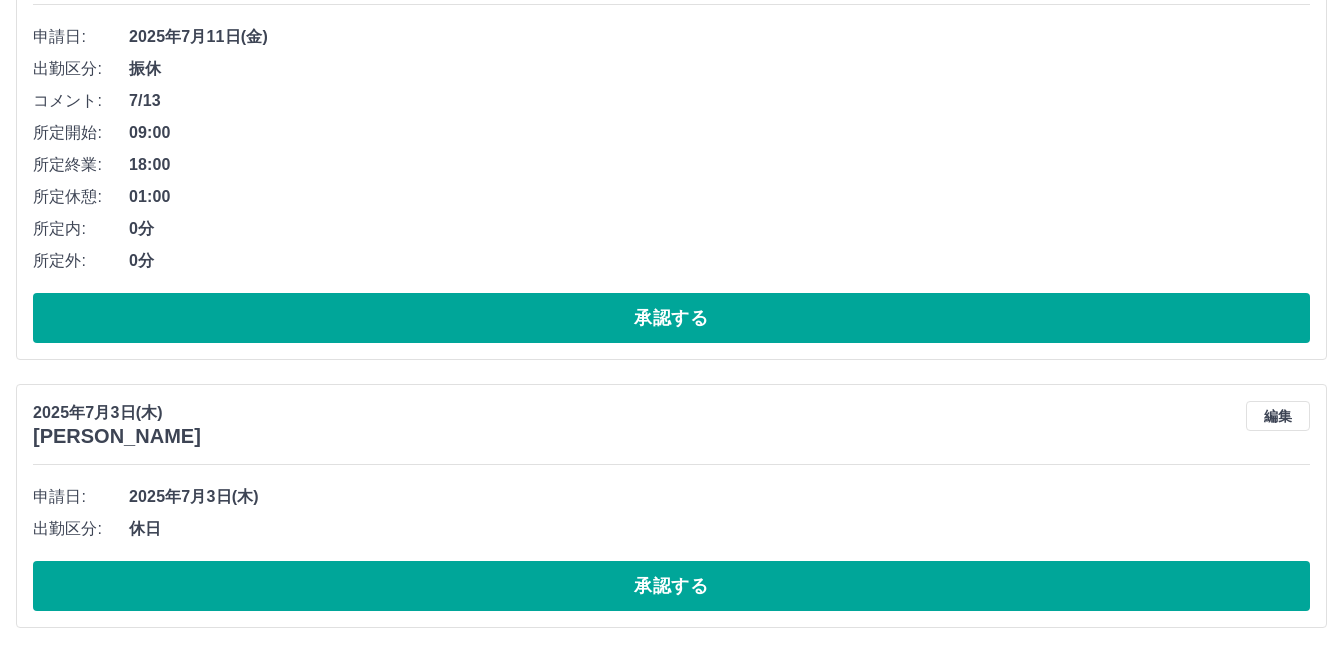 scroll, scrollTop: 315, scrollLeft: 0, axis: vertical 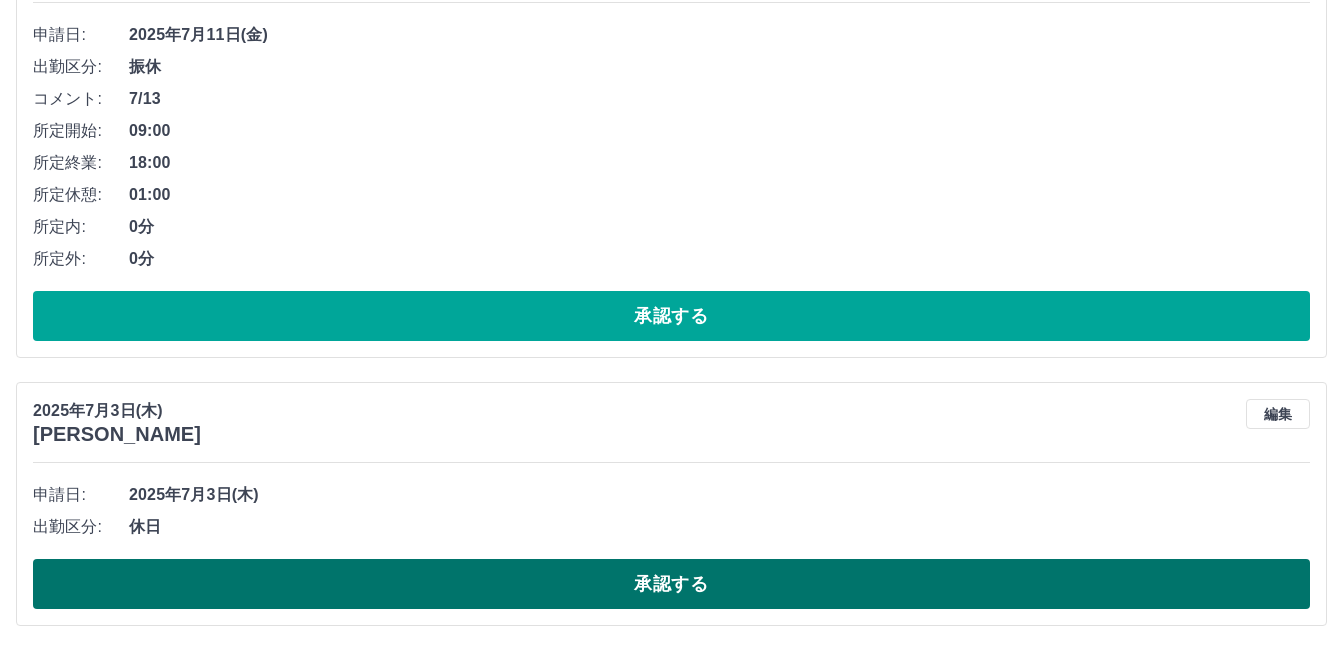 click on "承認する" at bounding box center [671, 584] 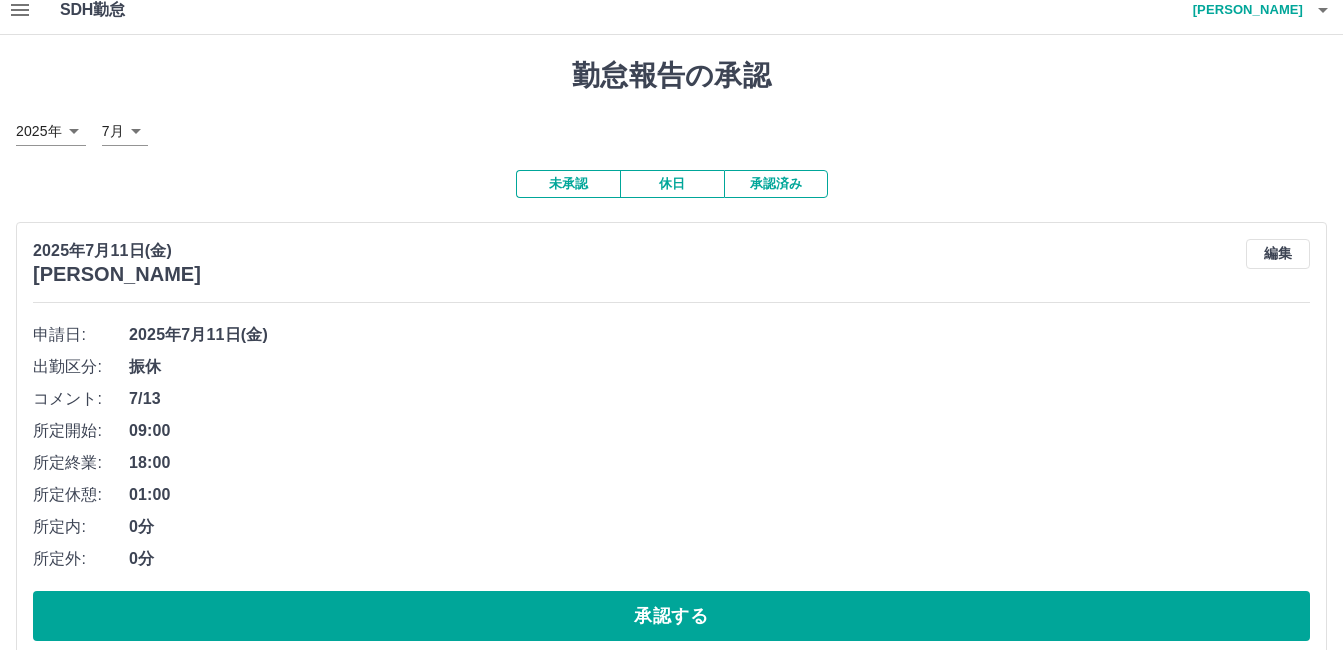 scroll, scrollTop: 0, scrollLeft: 0, axis: both 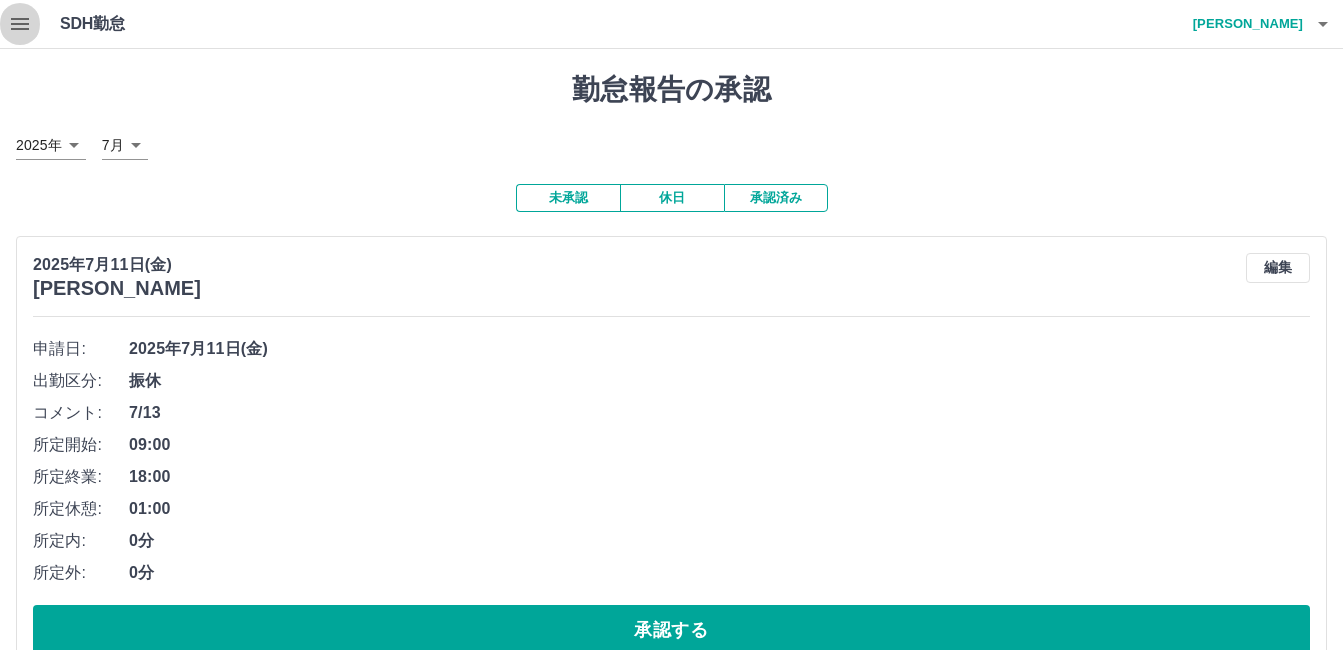 click at bounding box center [20, 24] 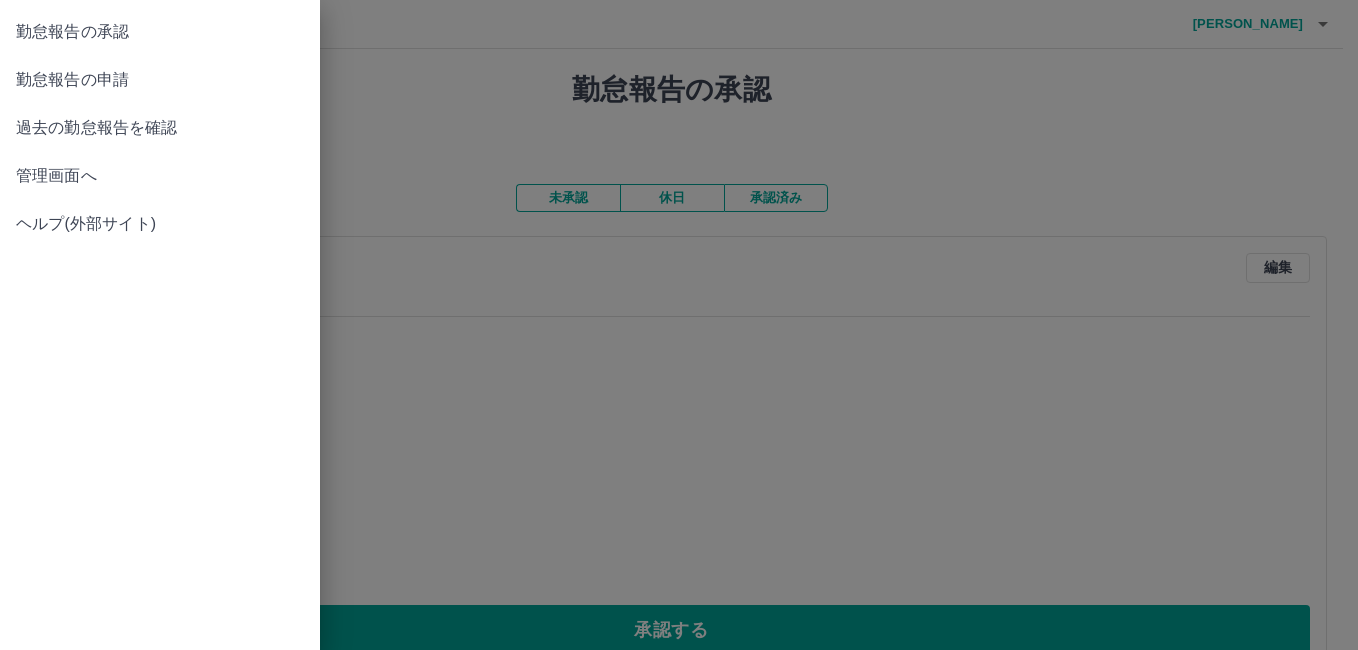 click on "勤怠報告の申請" at bounding box center [160, 80] 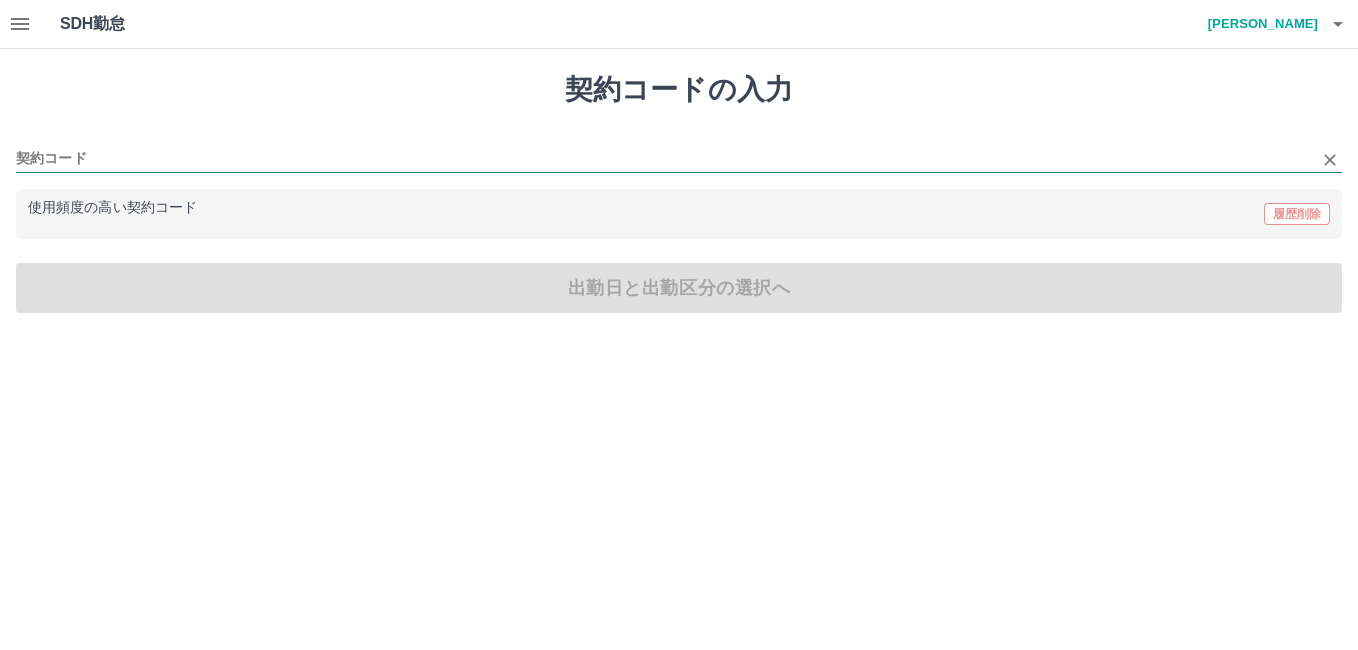 click on "契約コード" at bounding box center (664, 159) 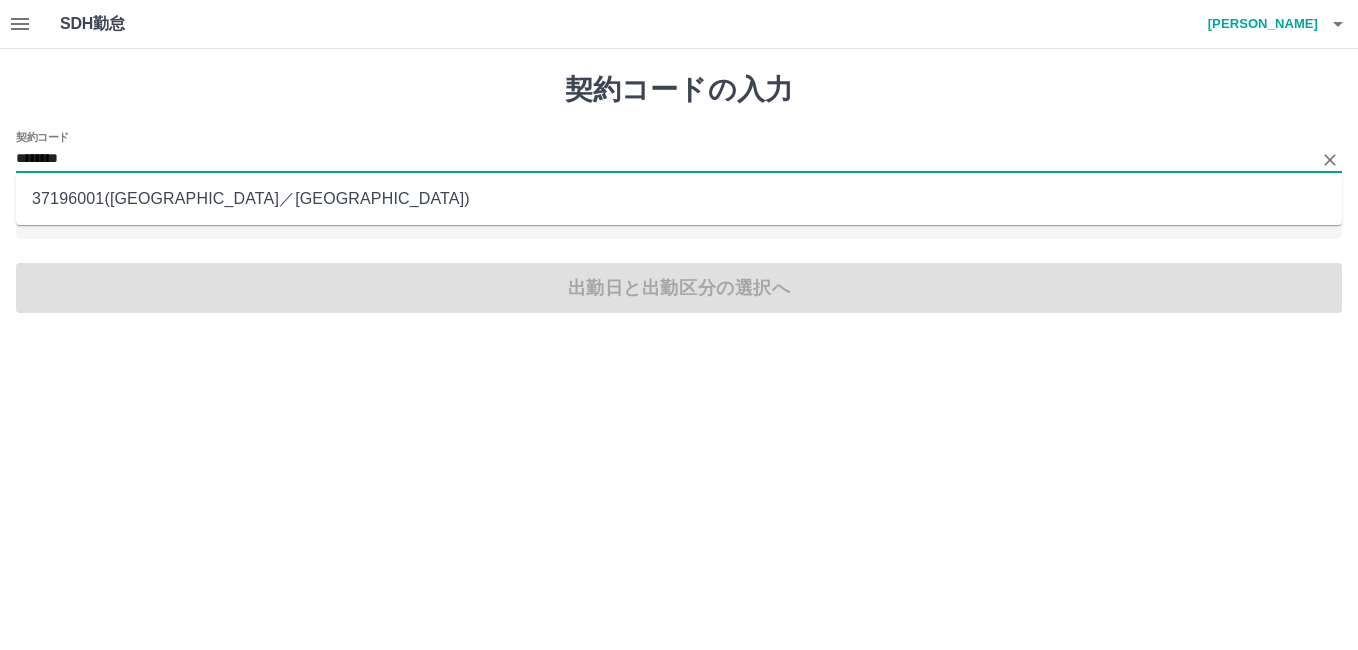type on "********" 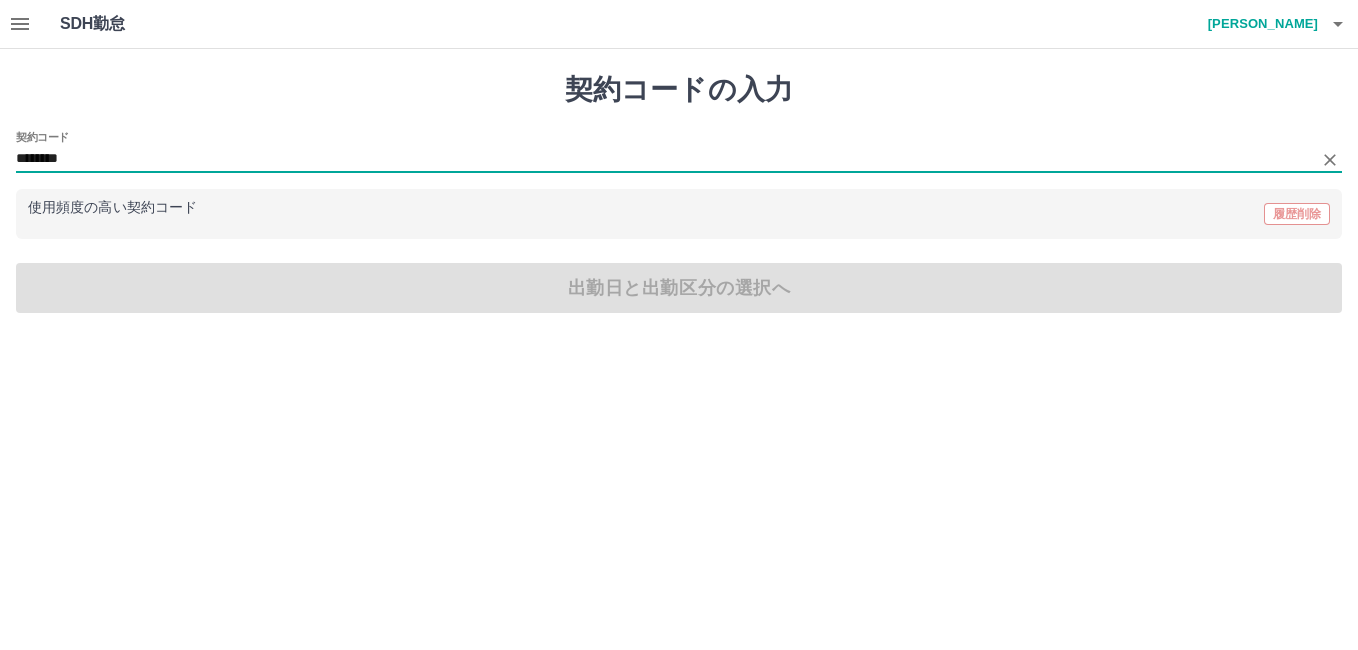 click on "使用頻度の高い契約コード 履歴削除" at bounding box center [679, 214] 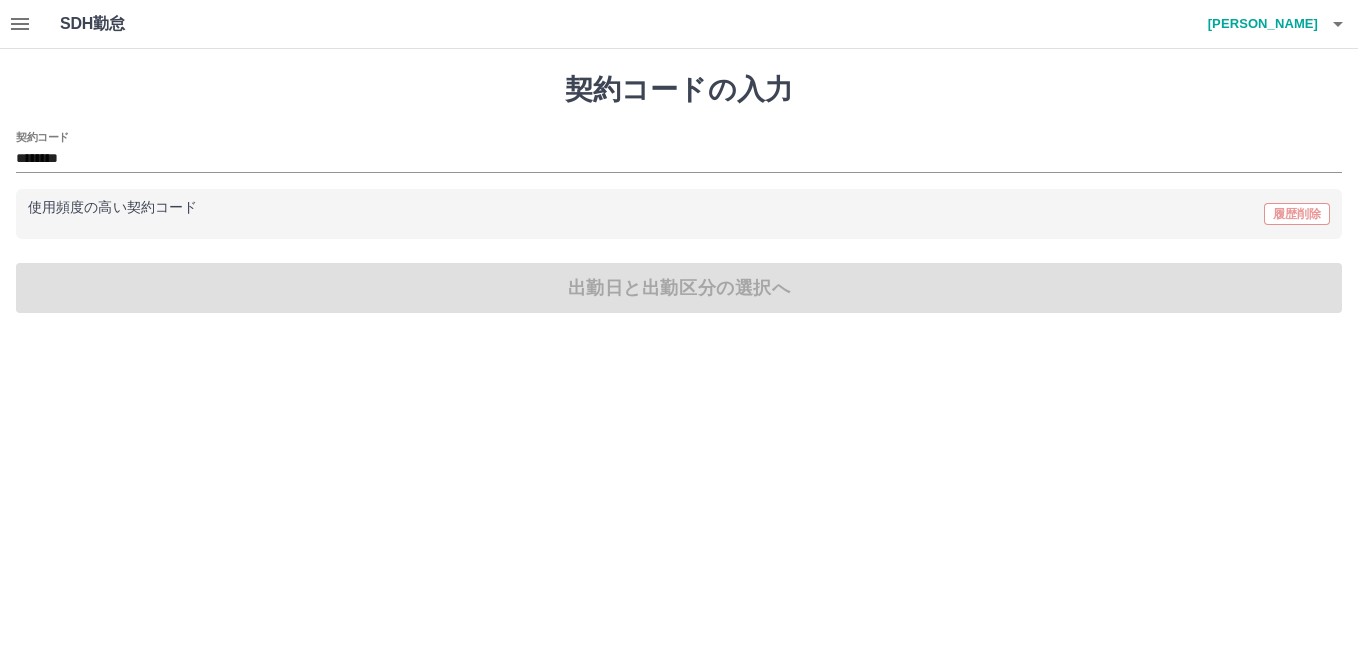 drag, startPoint x: 248, startPoint y: 289, endPoint x: 260, endPoint y: 297, distance: 14.422205 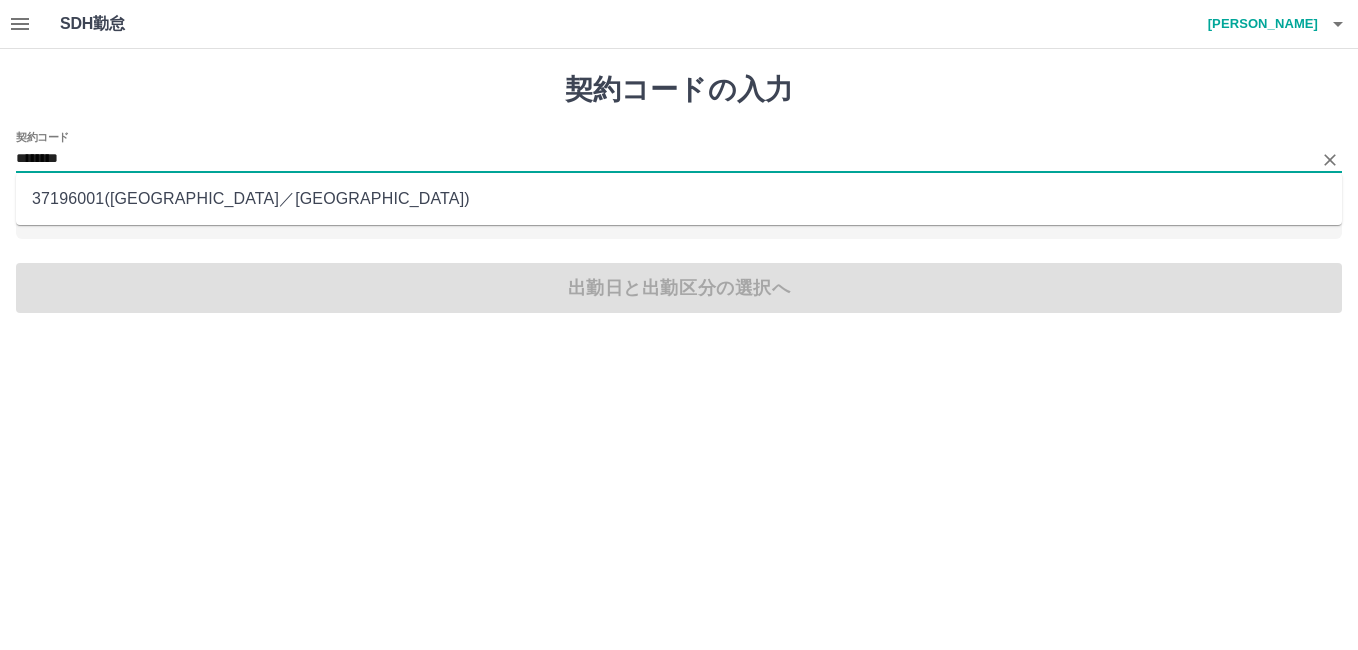 click on "********" at bounding box center [664, 159] 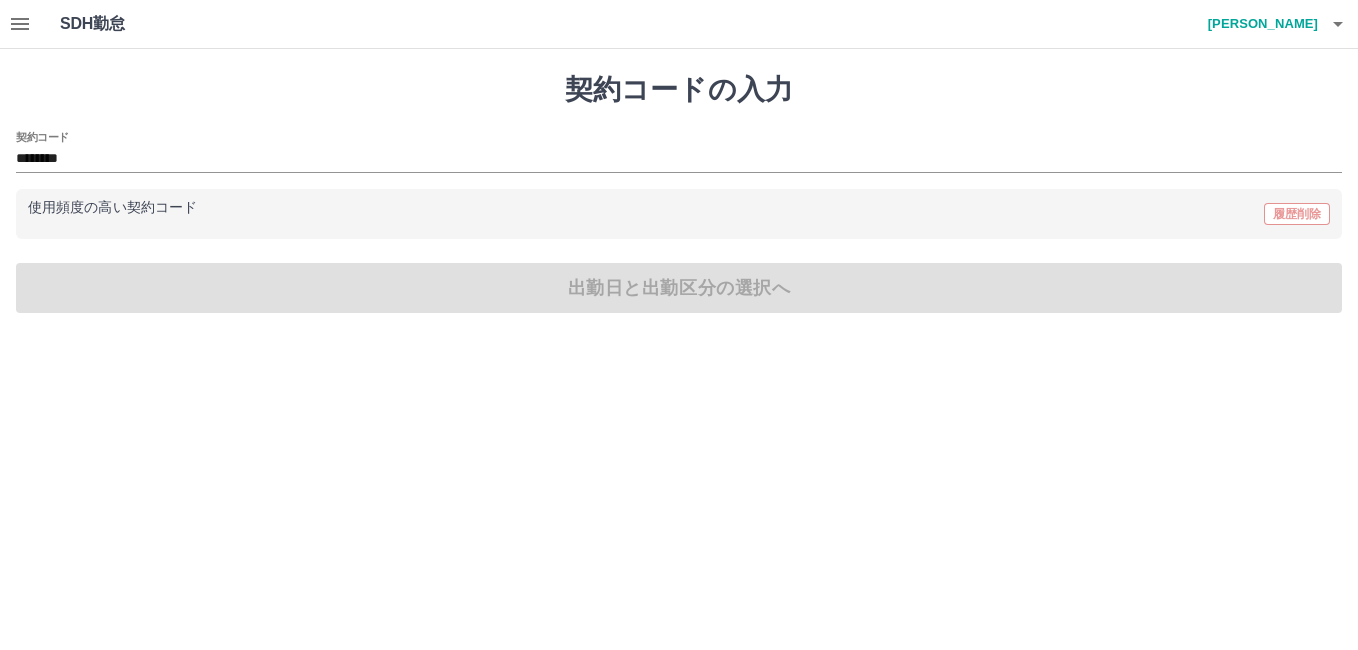 click on "契約コードの入力 契約コード ******** 使用頻度の高い契約コード 履歴削除 出勤日と出勤区分の選択へ" at bounding box center (679, 193) 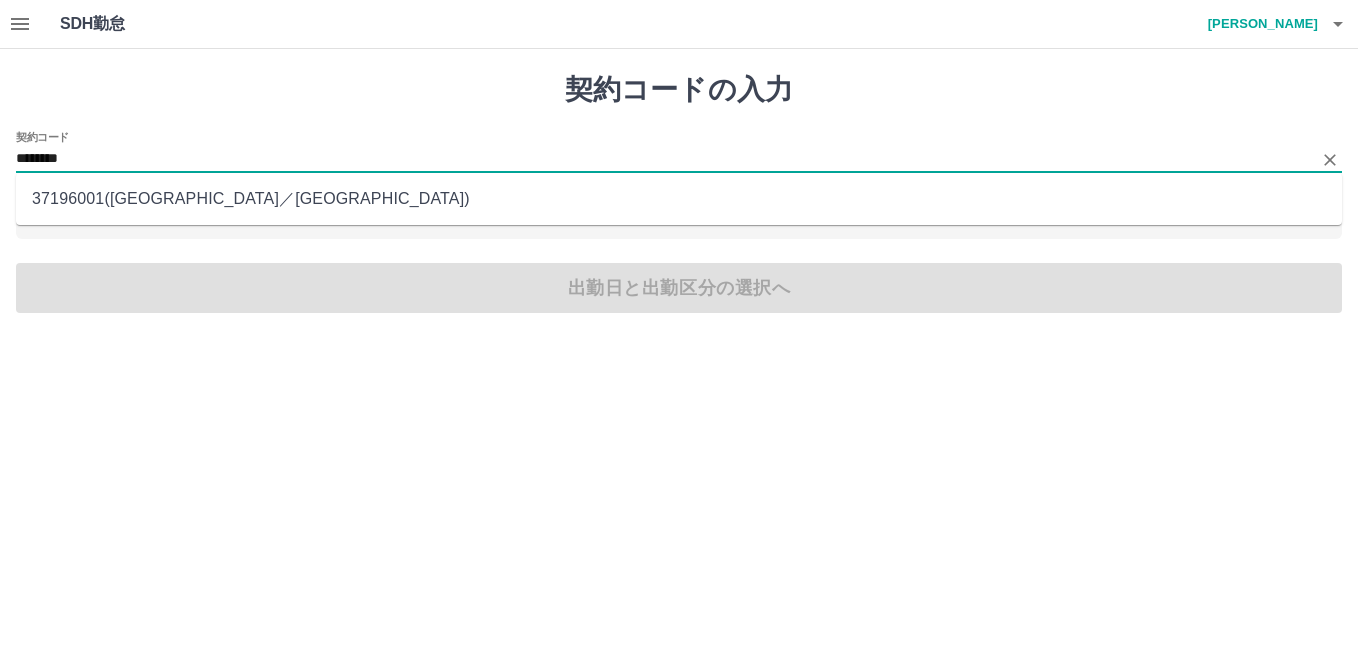drag, startPoint x: 137, startPoint y: 154, endPoint x: 140, endPoint y: 176, distance: 22.203604 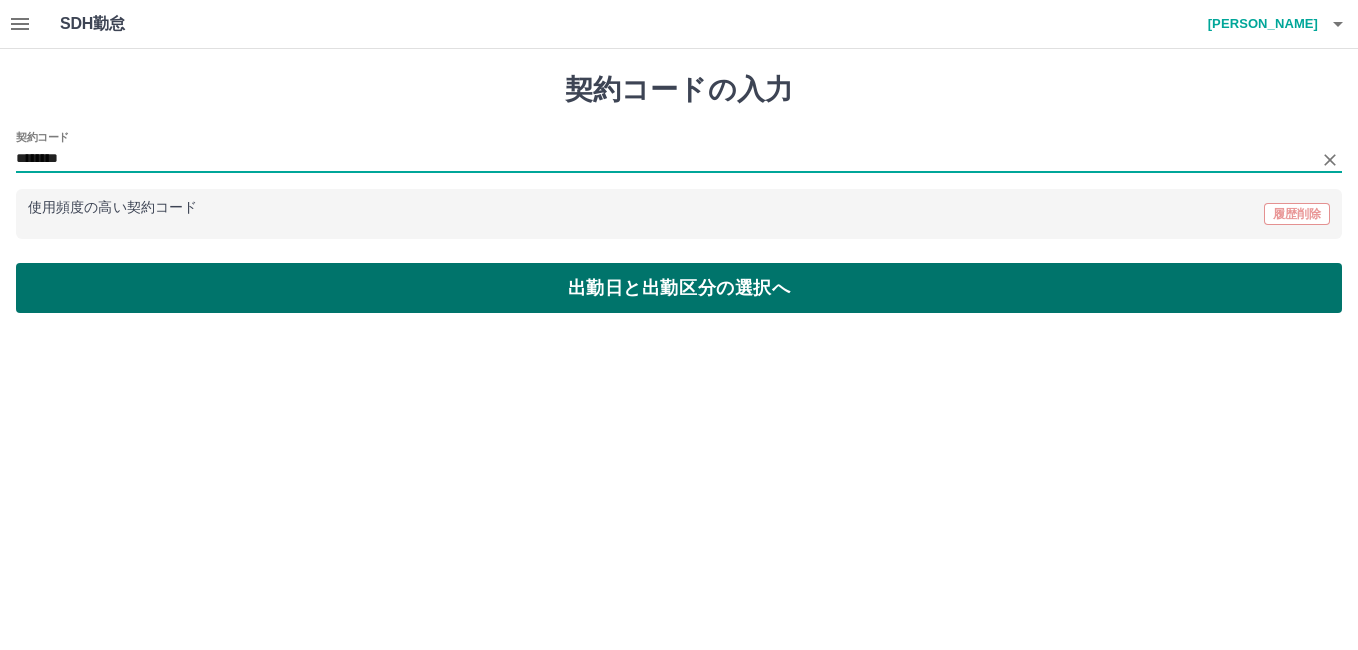 click on "出勤日と出勤区分の選択へ" at bounding box center (679, 288) 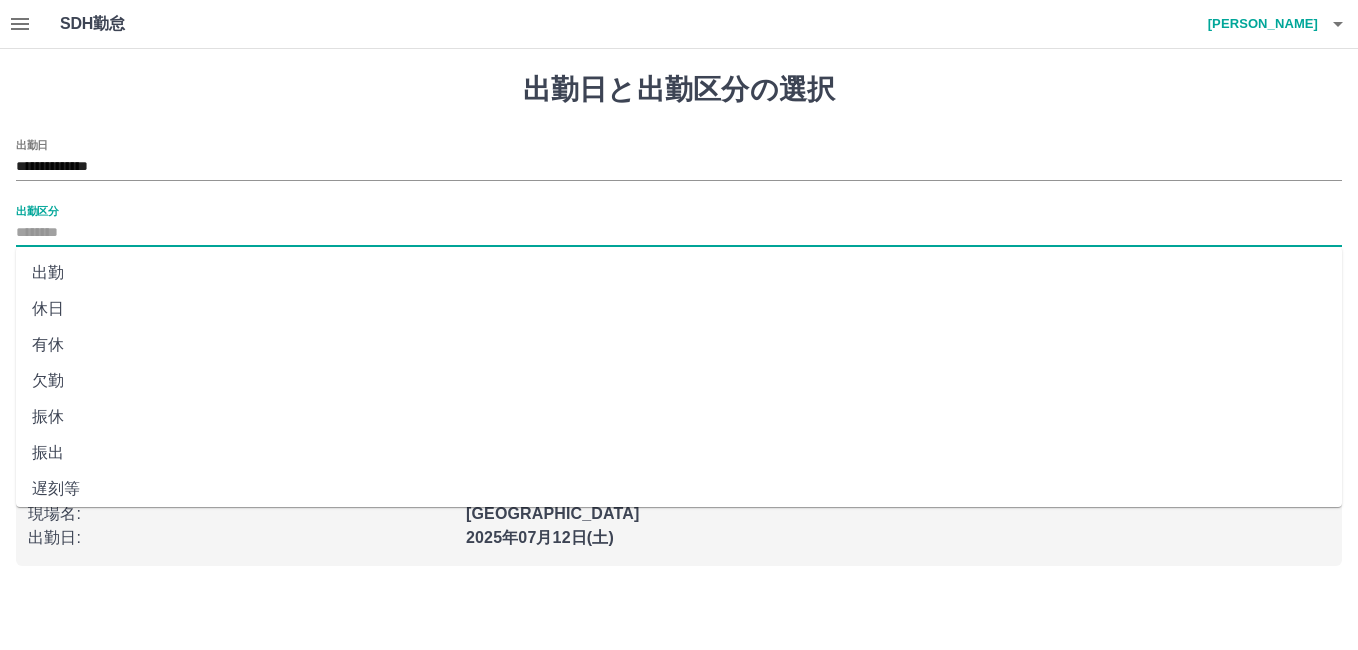click on "出勤区分" at bounding box center (679, 233) 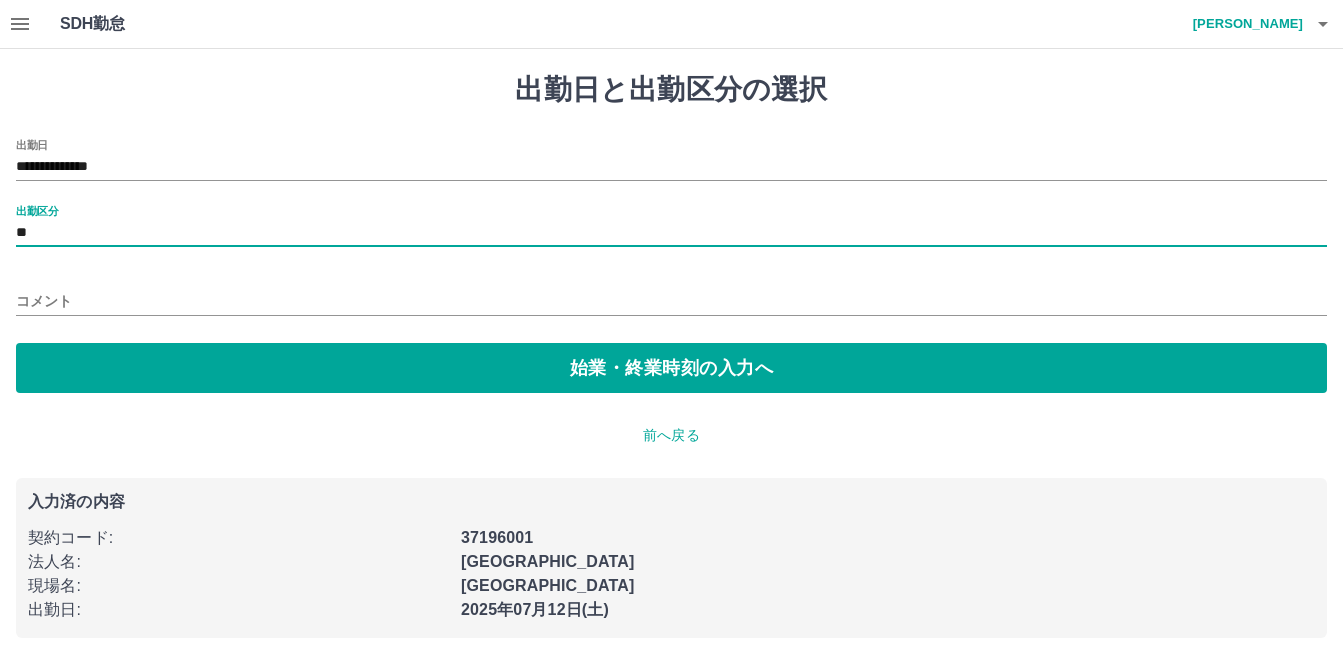 click on "コメント" at bounding box center [671, 301] 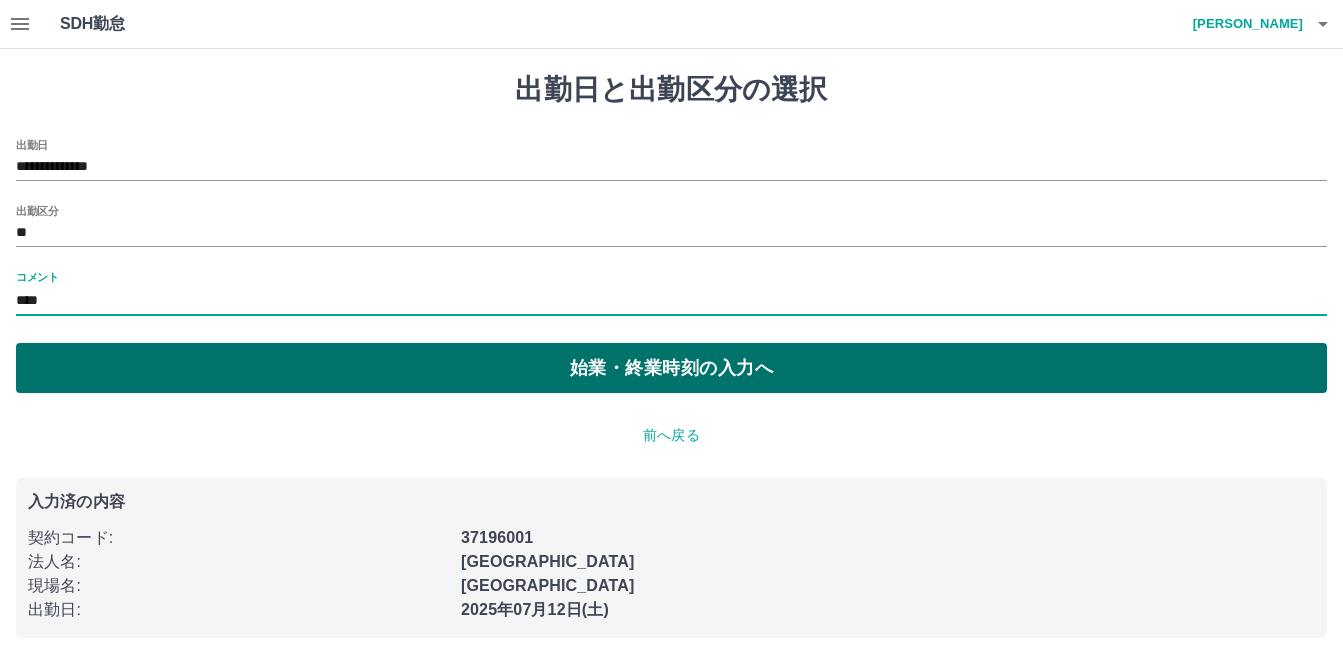 type on "****" 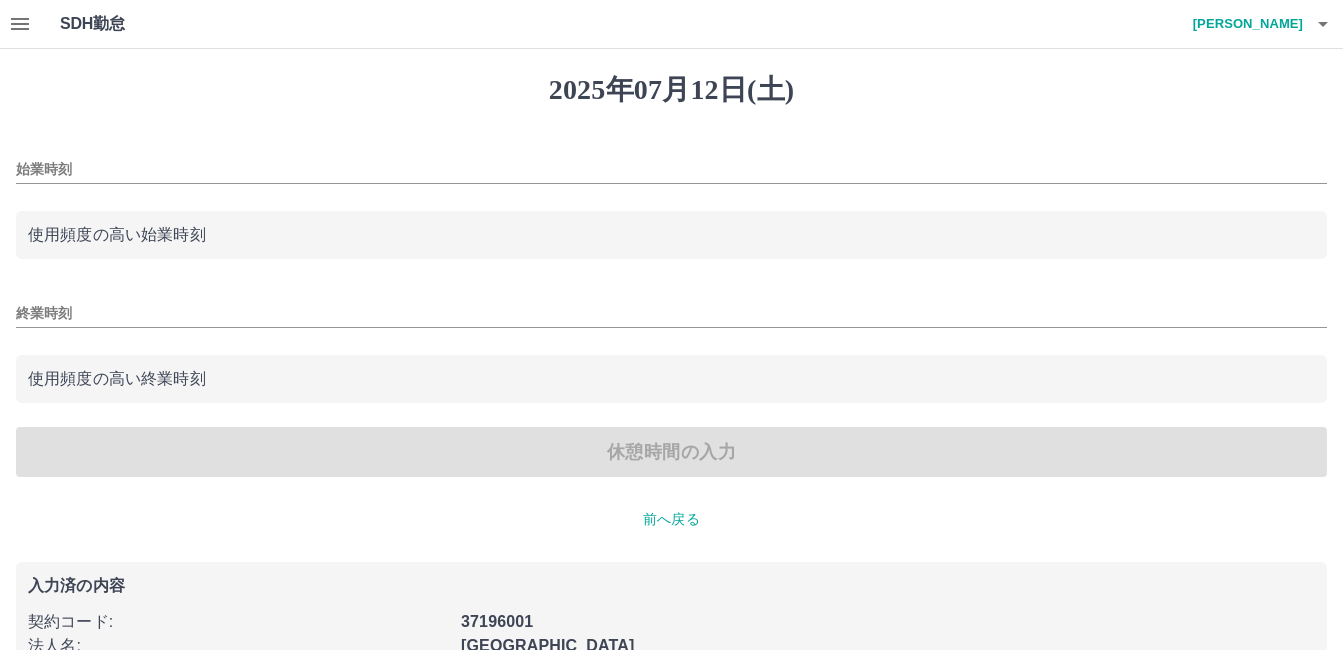 click on "終業時刻" at bounding box center (671, 313) 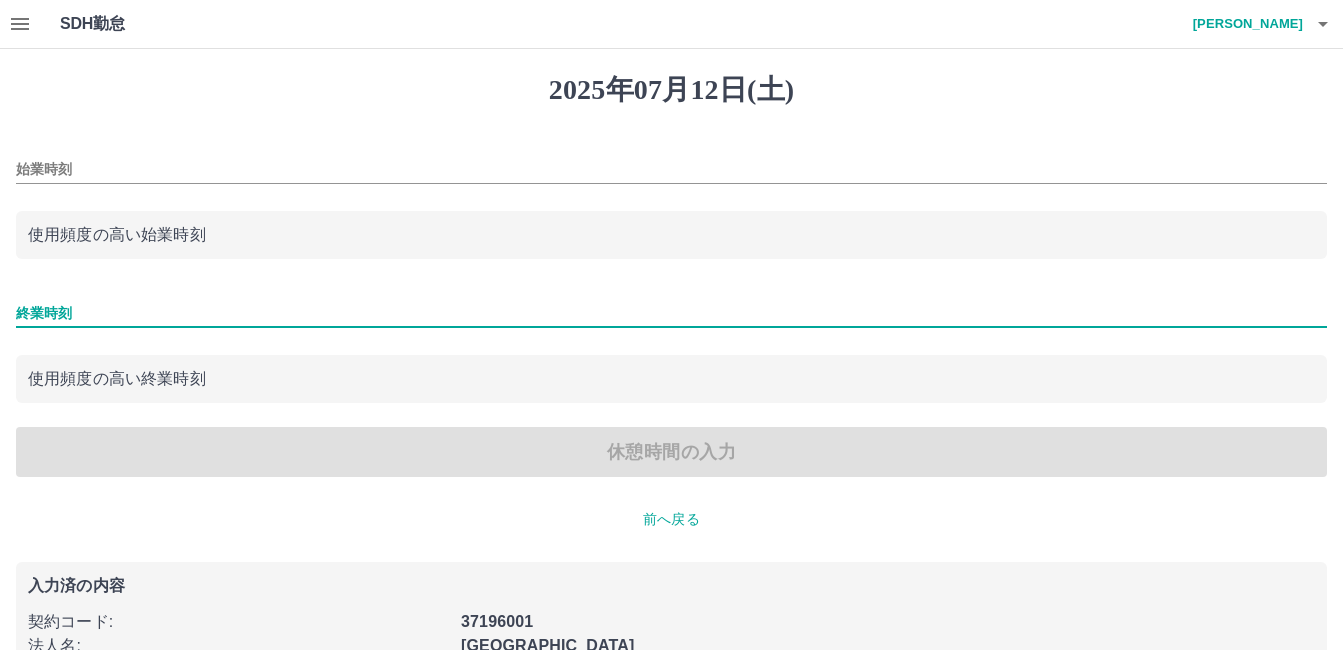 click on "始業時刻" at bounding box center [671, 169] 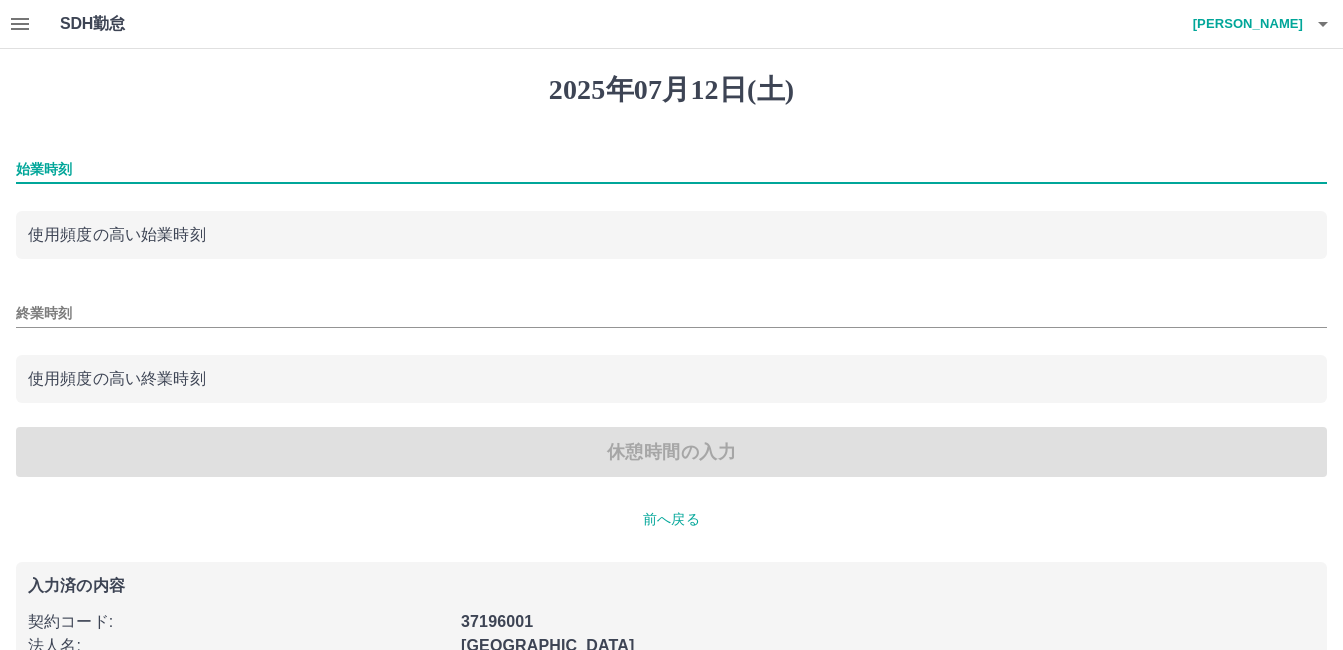 type on "****" 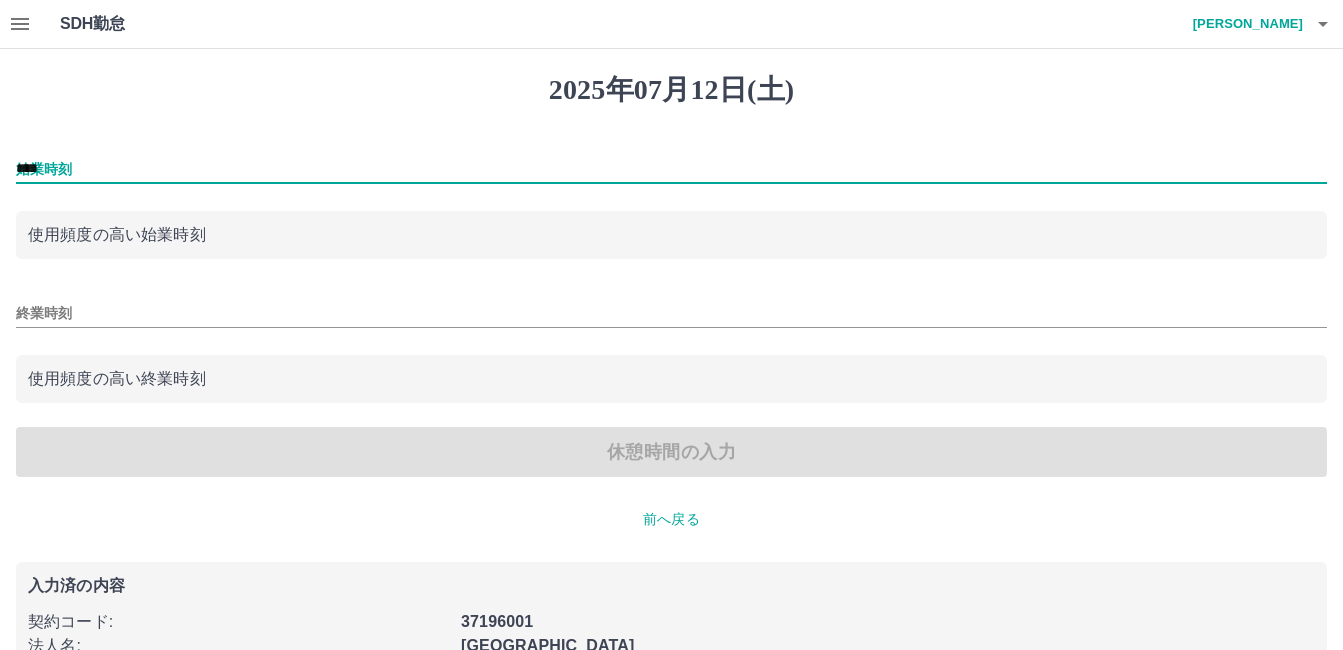 type on "****" 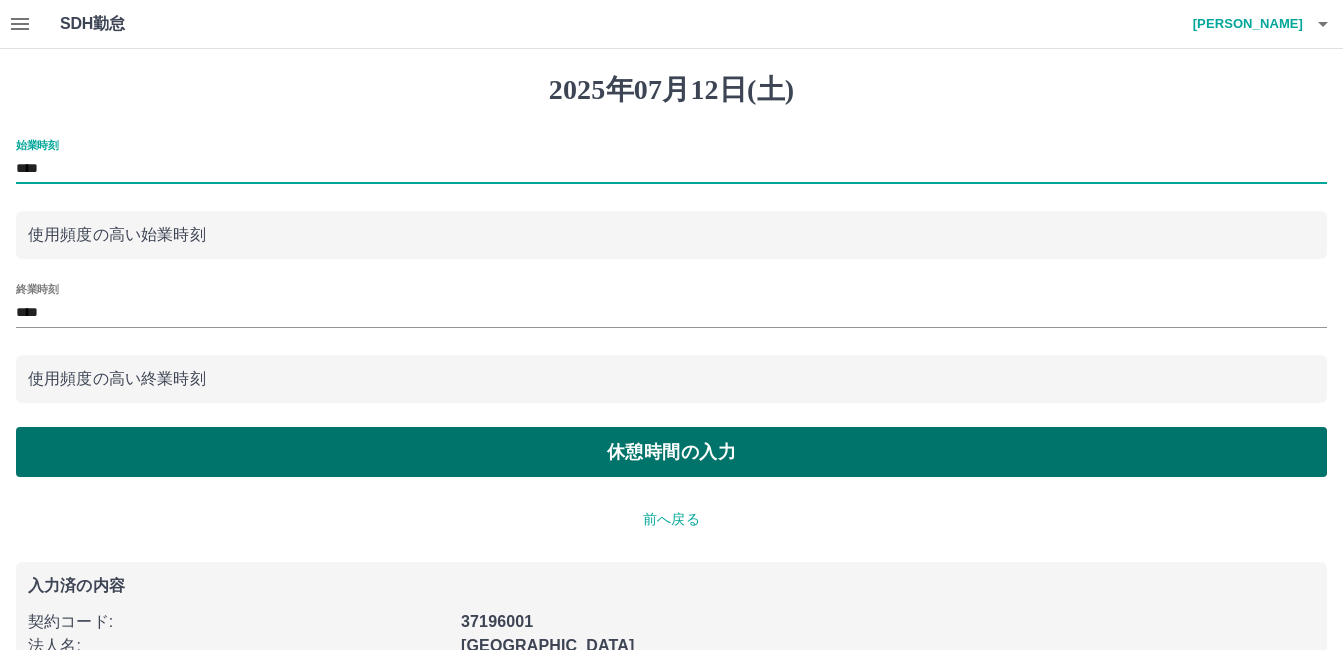 click on "休憩時間の入力" at bounding box center [671, 452] 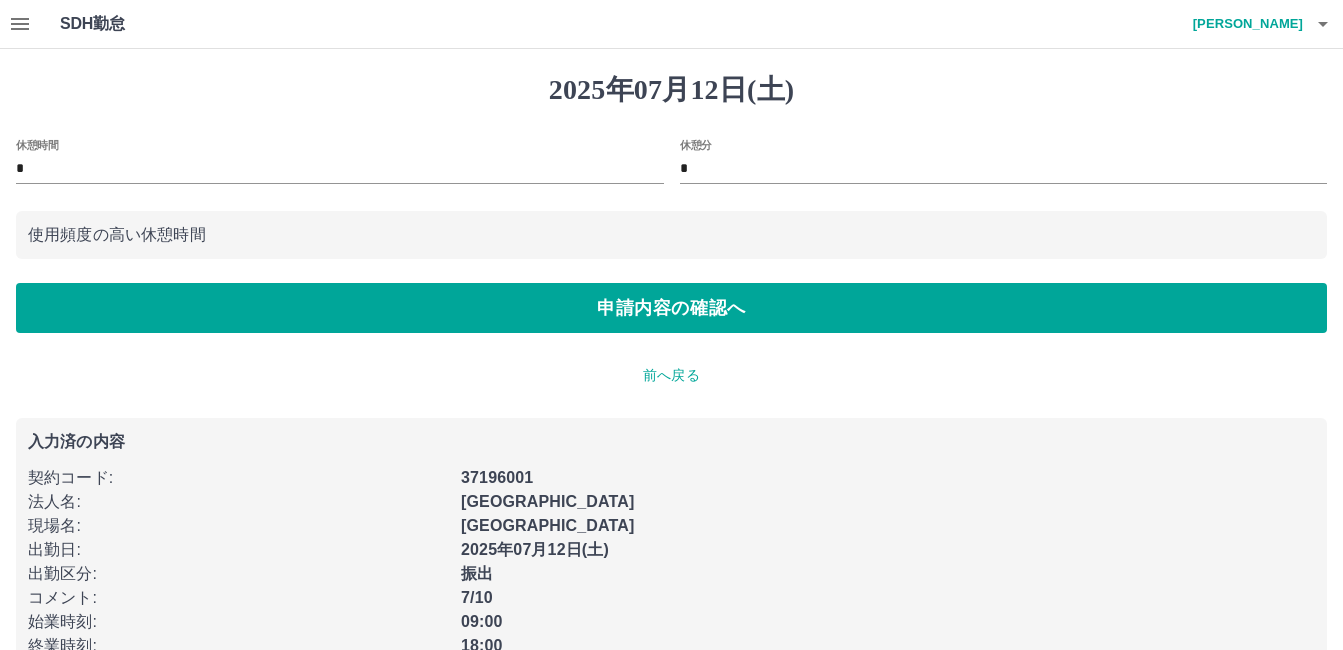 click on "使用頻度の高い休憩時間" at bounding box center [671, 235] 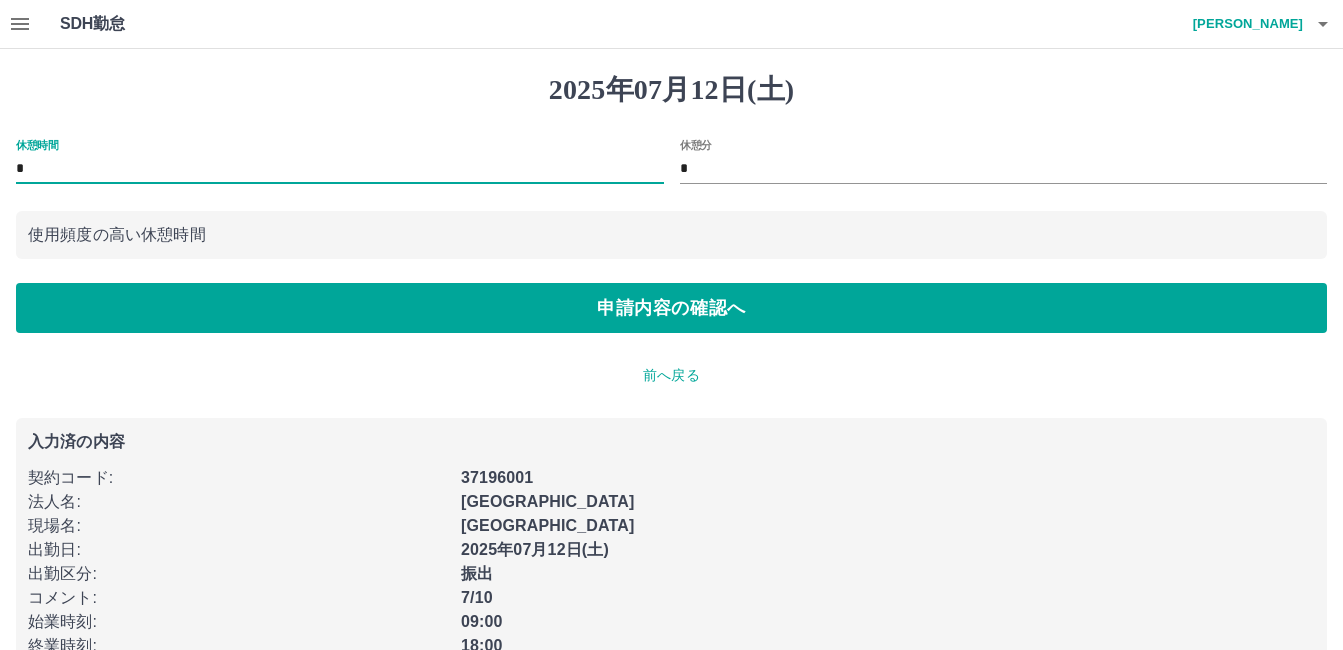 click on "*" at bounding box center [340, 169] 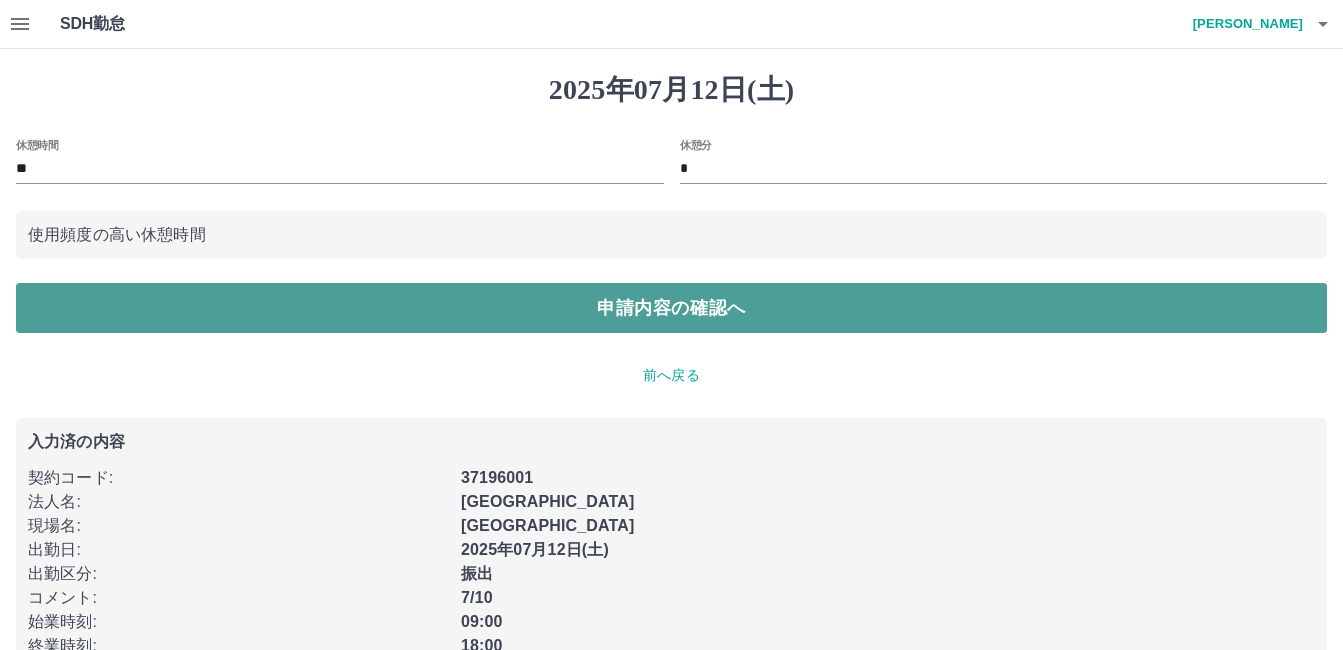 click on "申請内容の確認へ" at bounding box center (671, 308) 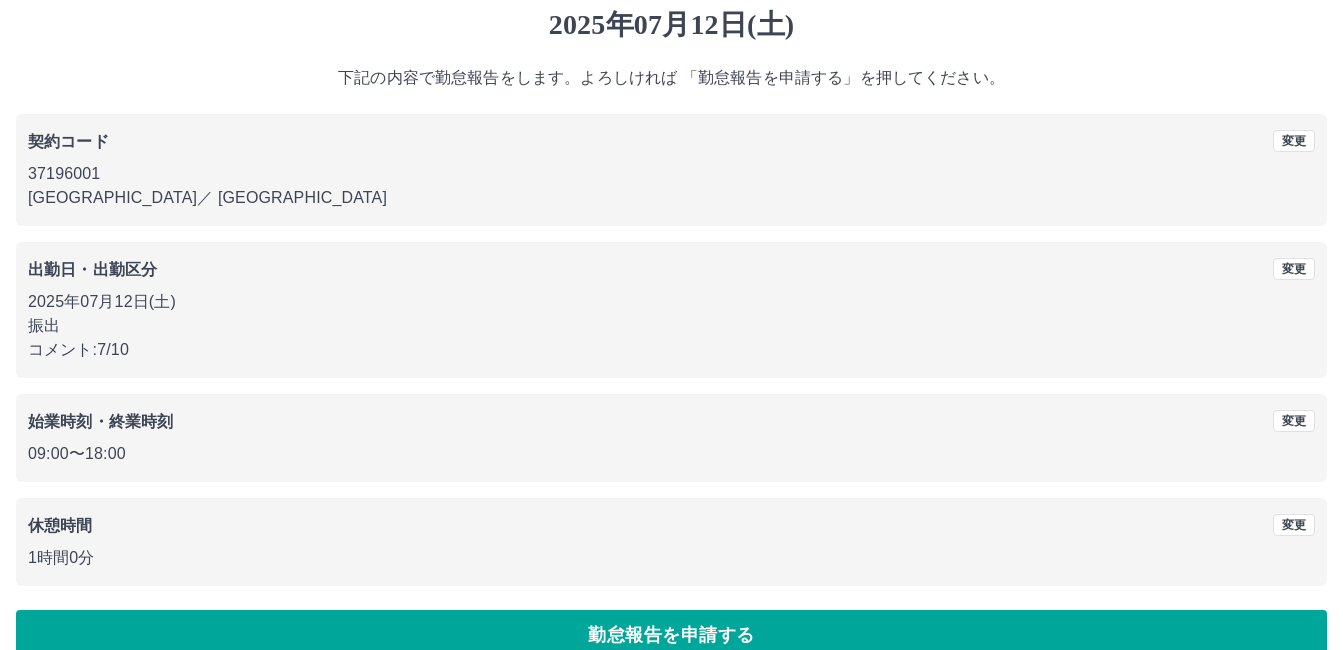scroll, scrollTop: 99, scrollLeft: 0, axis: vertical 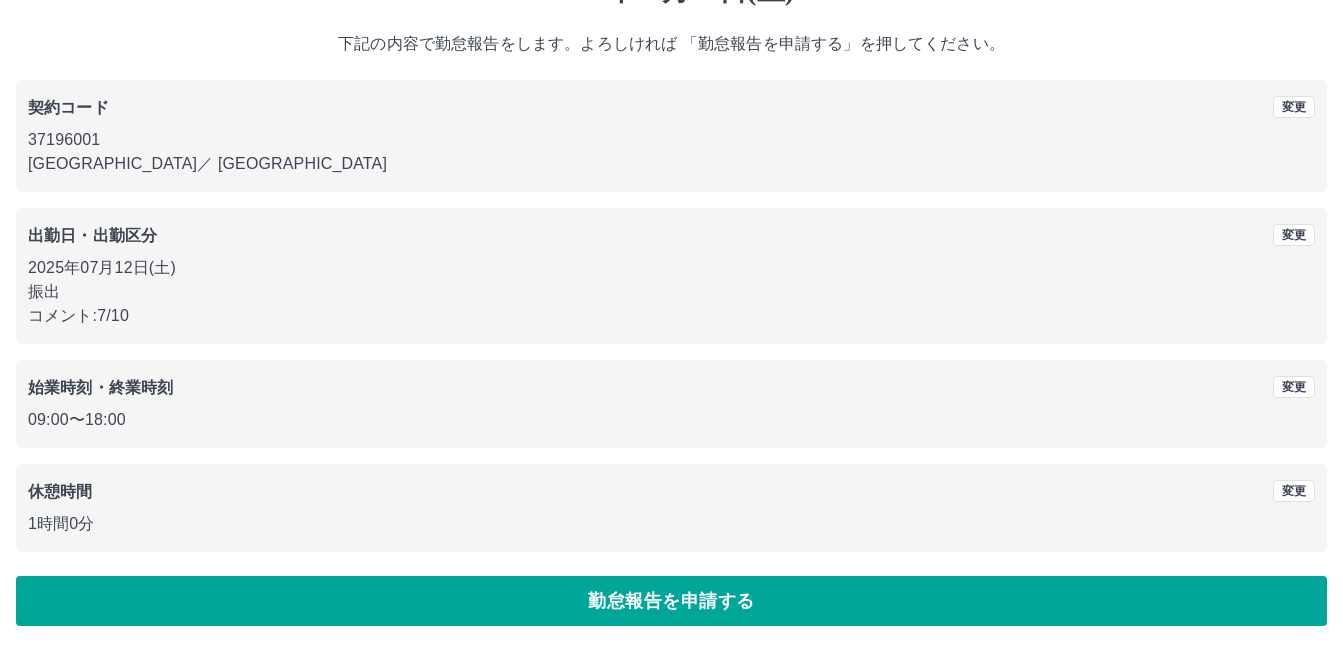 click on "勤怠報告を申請する" at bounding box center (671, 601) 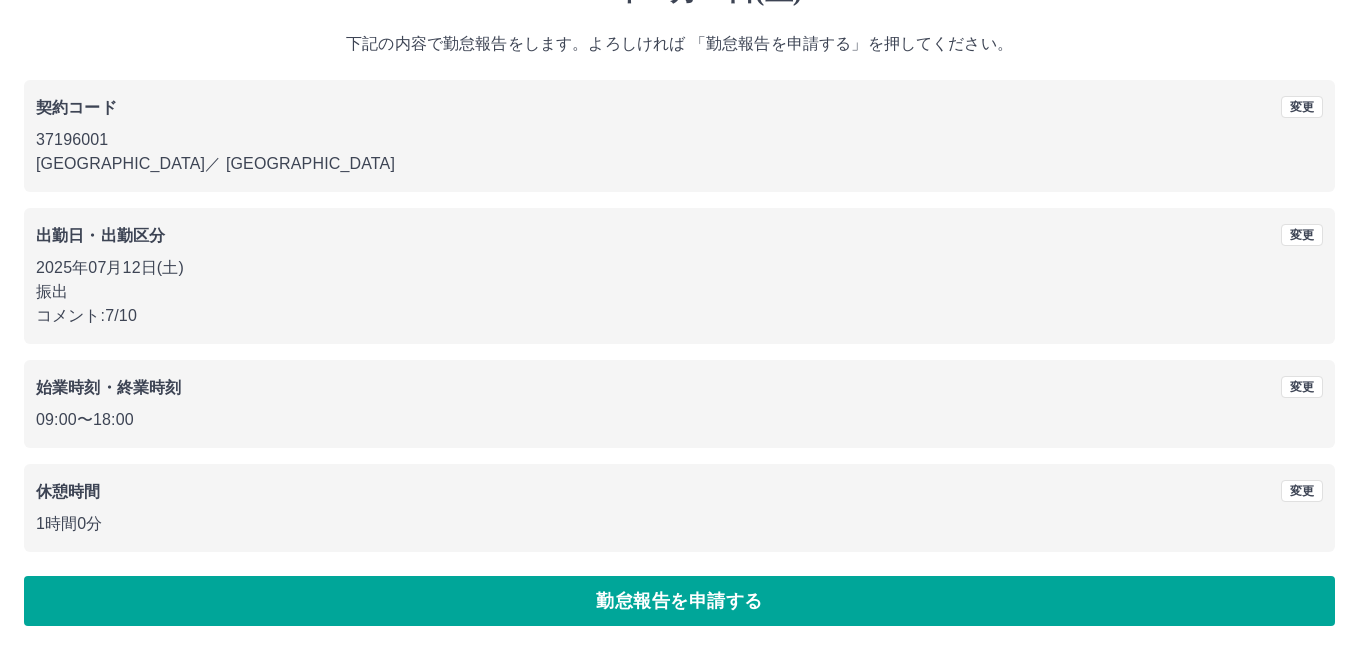scroll, scrollTop: 0, scrollLeft: 0, axis: both 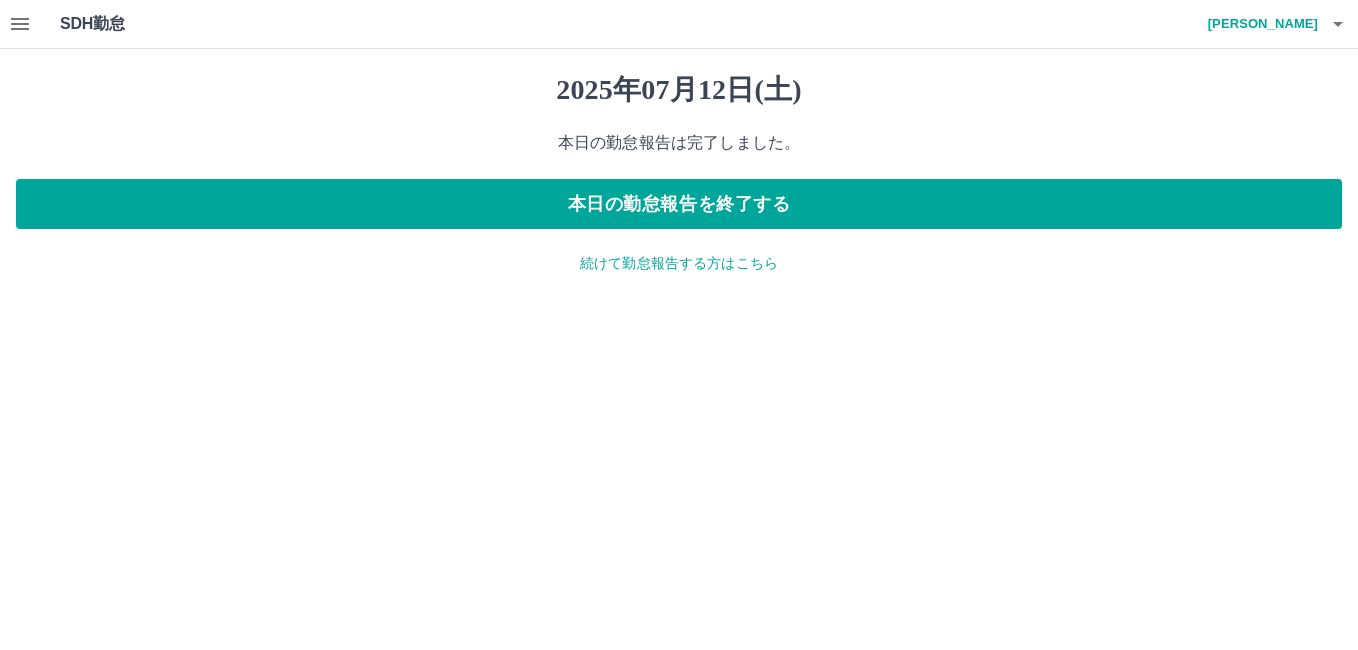 click on "続けて勤怠報告する方はこちら" at bounding box center [679, 263] 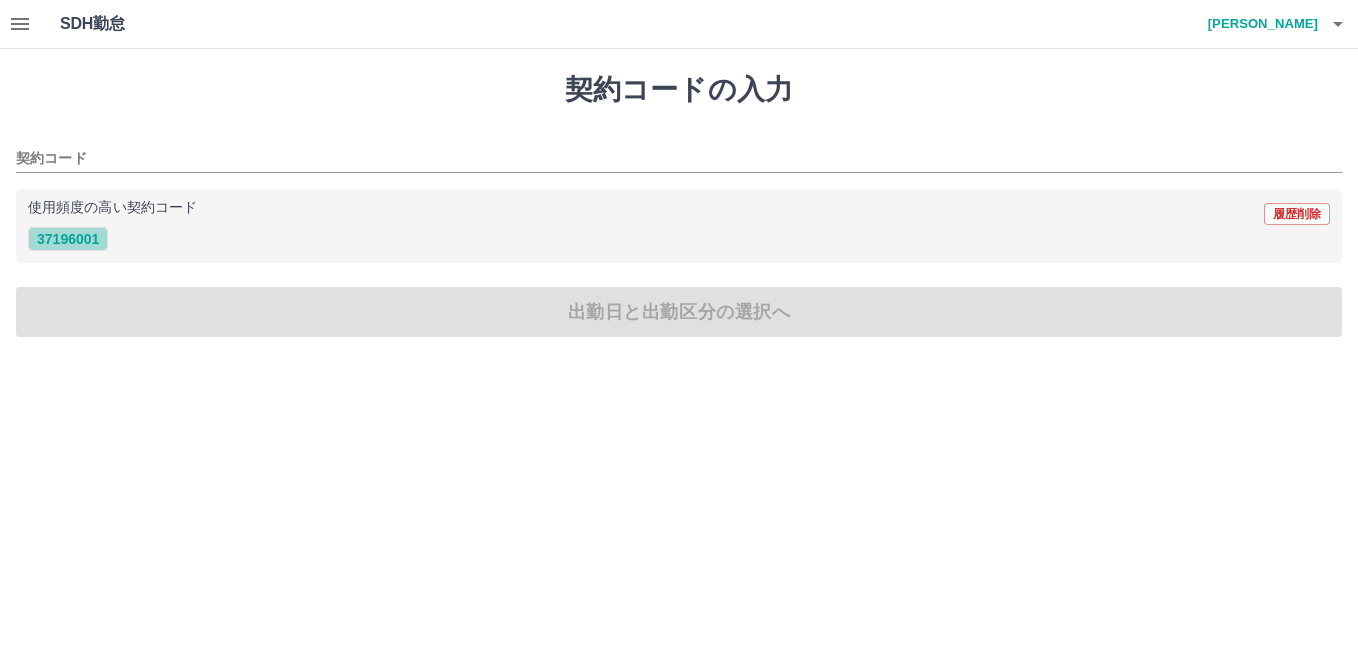 click on "37196001" at bounding box center (68, 239) 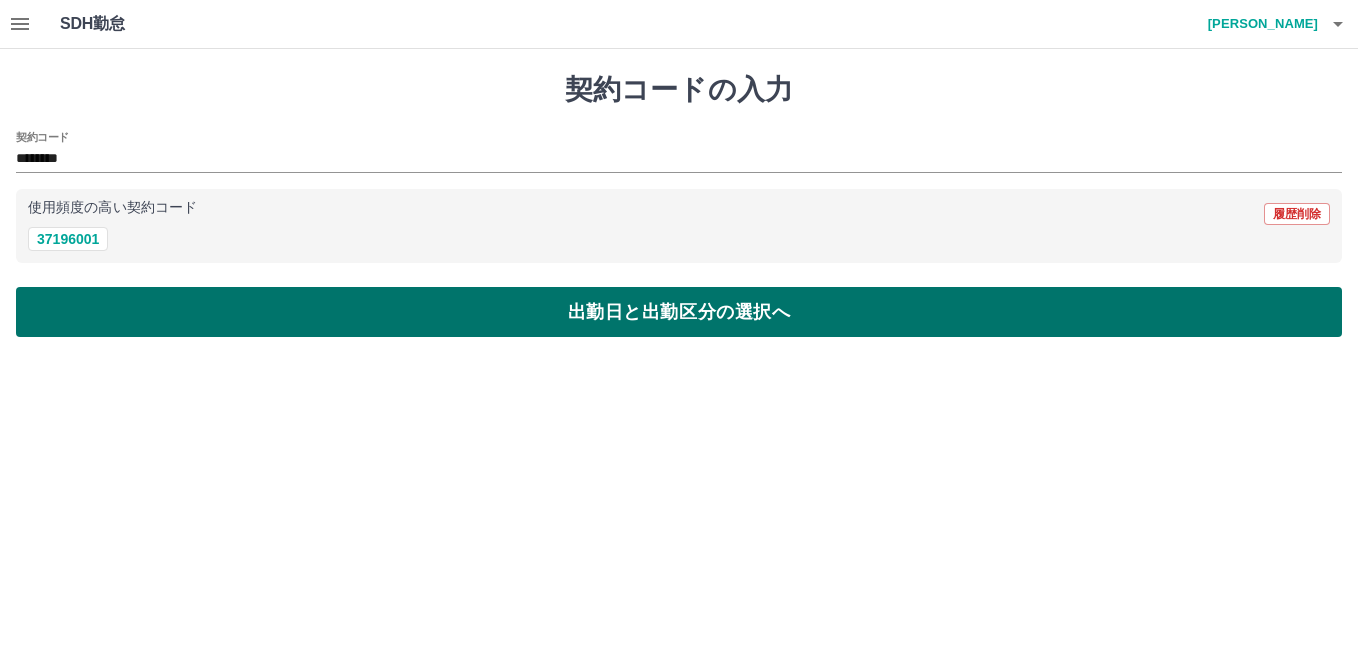 click on "出勤日と出勤区分の選択へ" at bounding box center [679, 312] 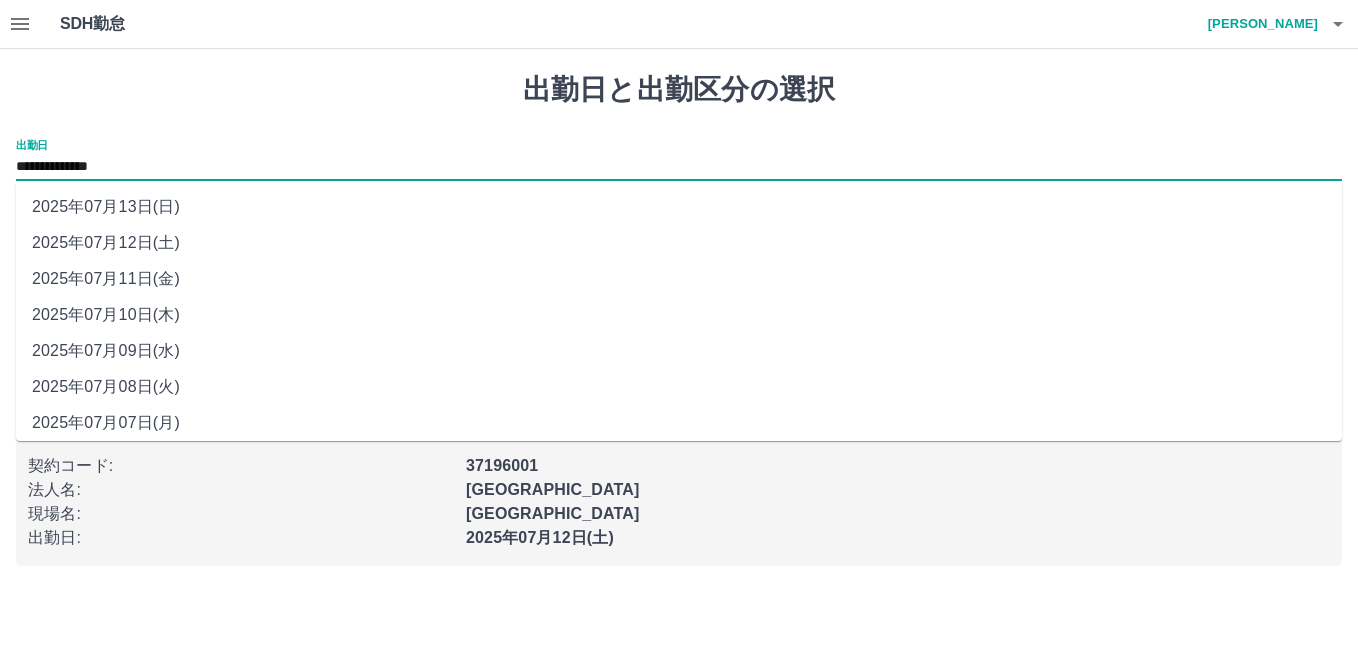 click on "**********" at bounding box center (679, 167) 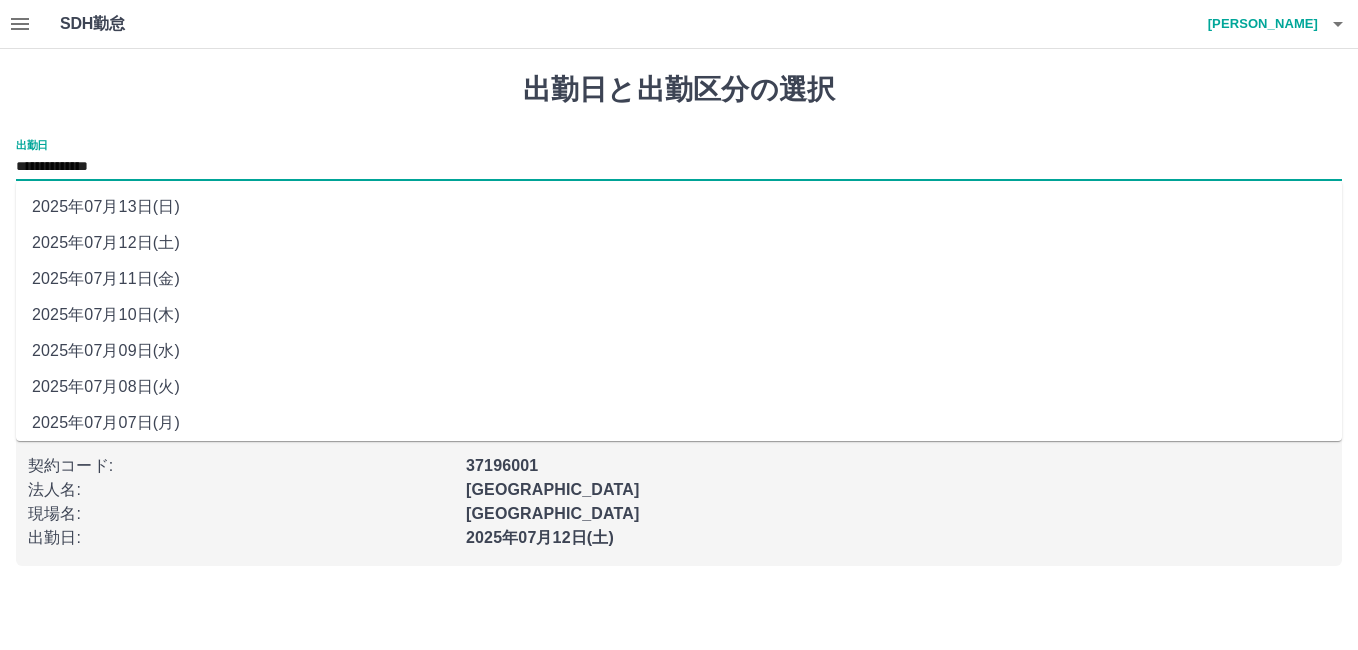 drag, startPoint x: 169, startPoint y: 162, endPoint x: 182, endPoint y: 215, distance: 54.571056 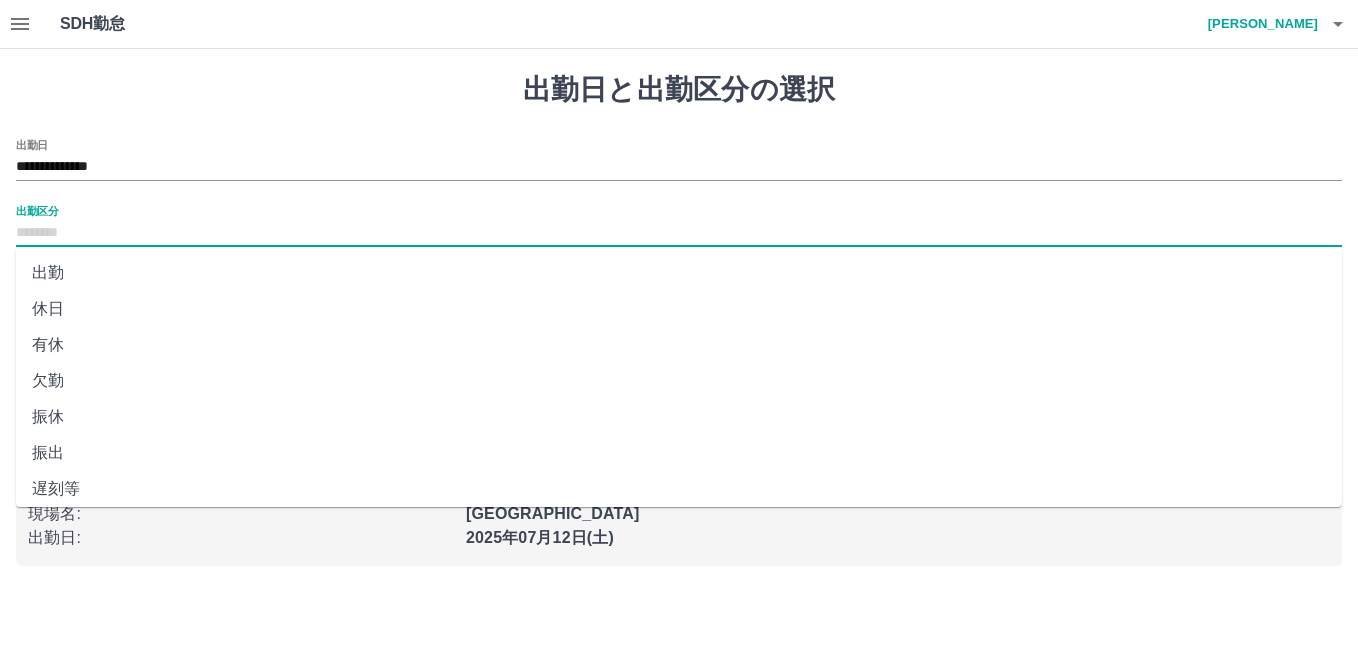 click on "出勤区分" at bounding box center [679, 233] 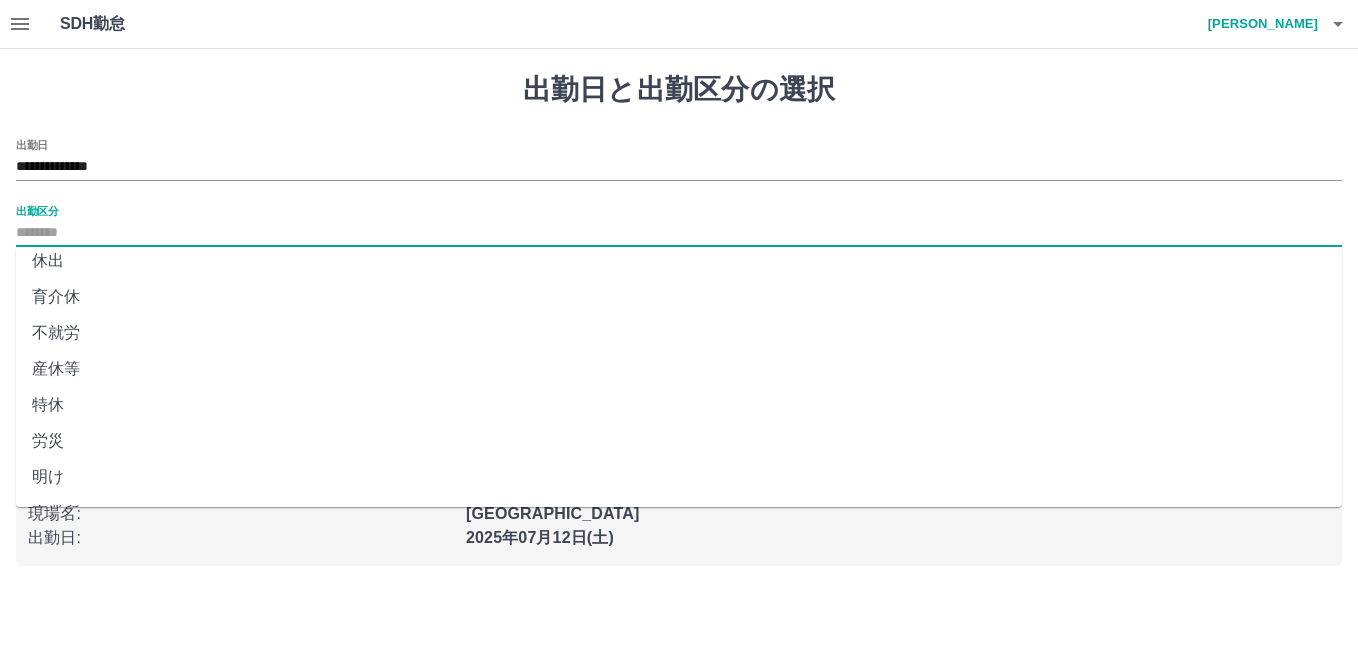scroll, scrollTop: 404, scrollLeft: 0, axis: vertical 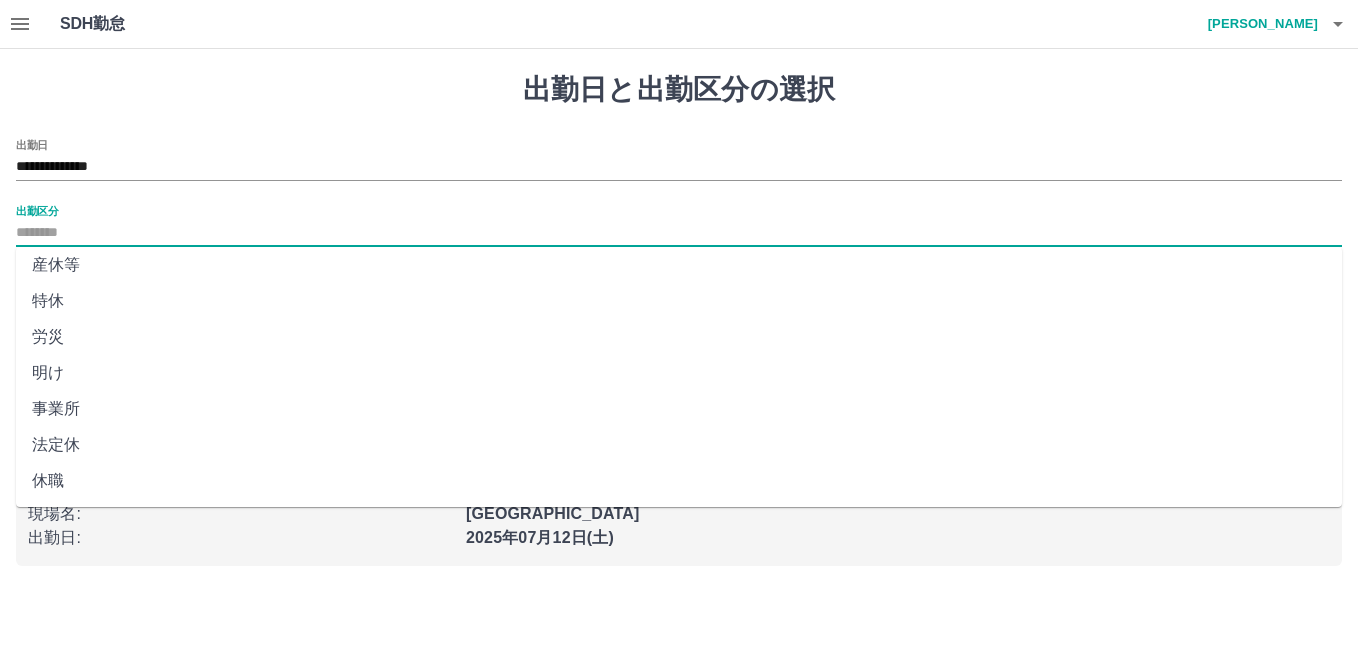 click on "法定休" at bounding box center (679, 445) 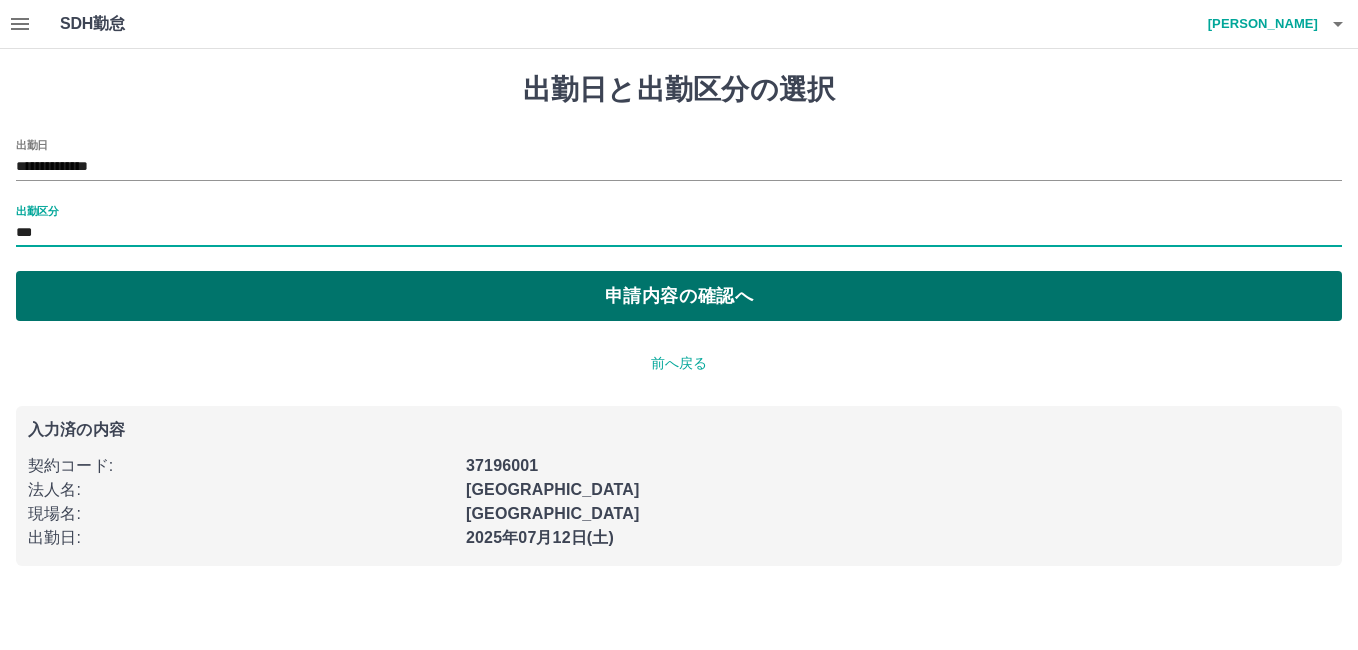 click on "申請内容の確認へ" at bounding box center [679, 296] 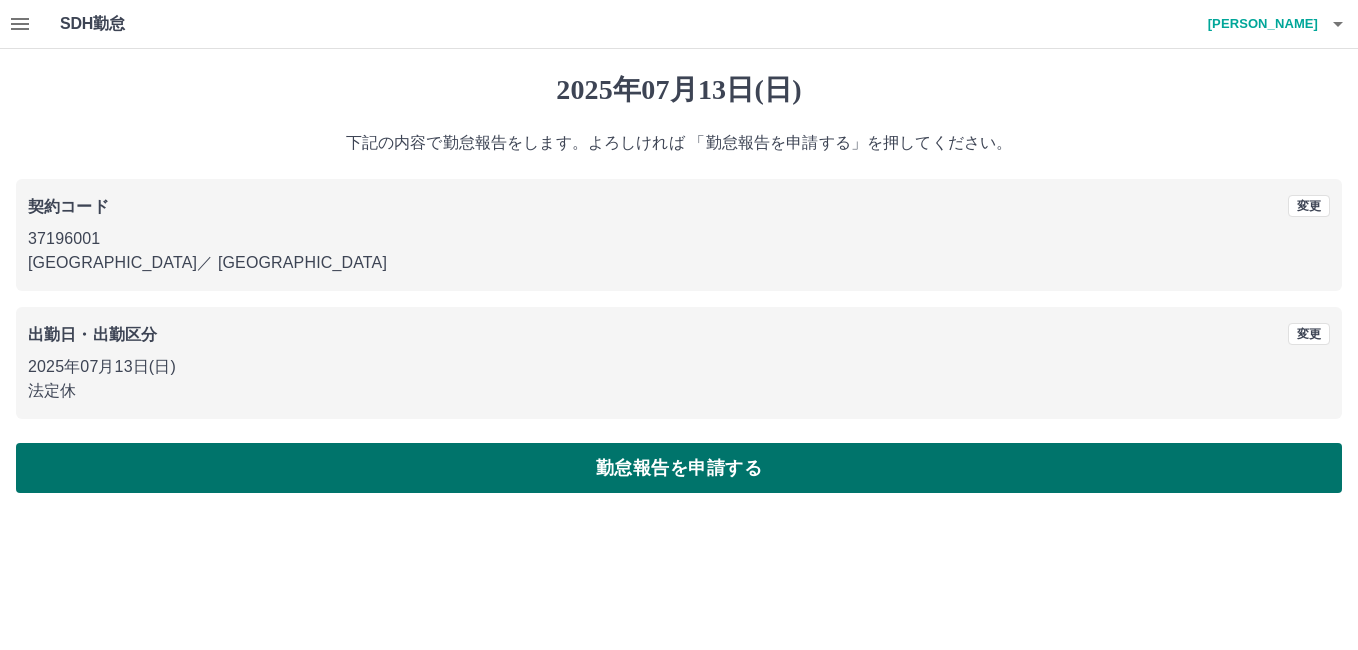 click on "勤怠報告を申請する" at bounding box center [679, 468] 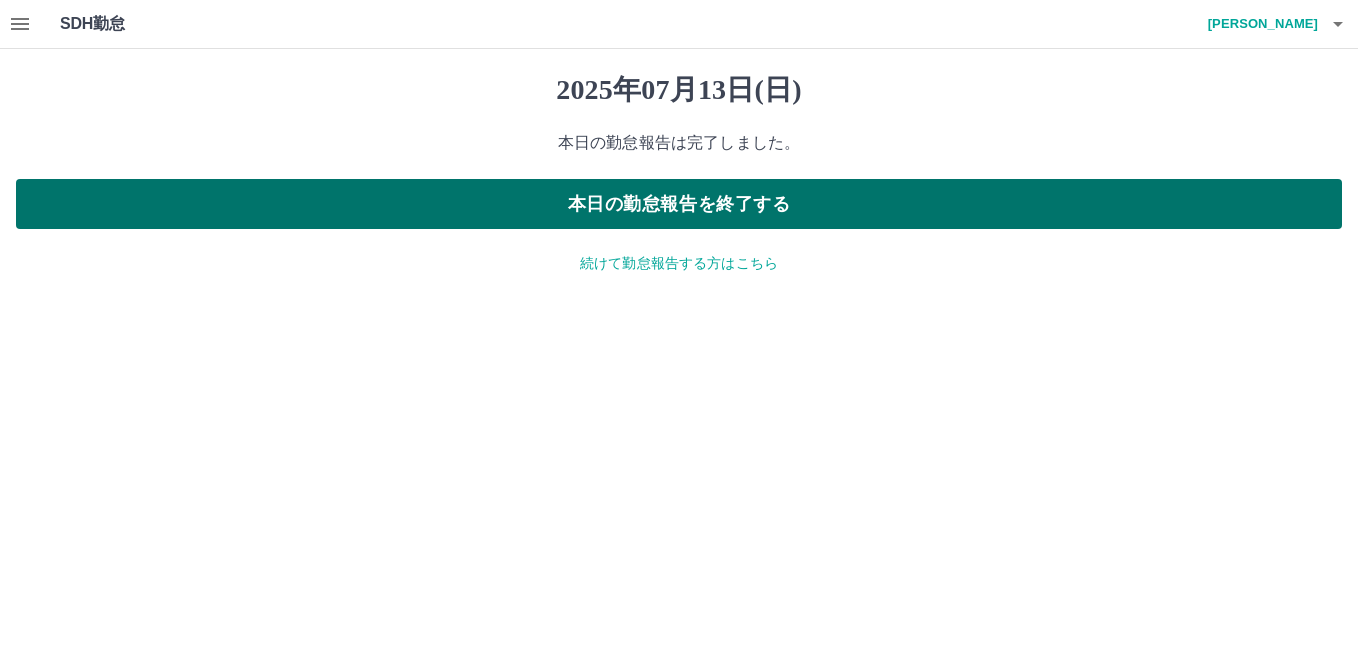 click on "本日の勤怠報告を終了する" at bounding box center (679, 204) 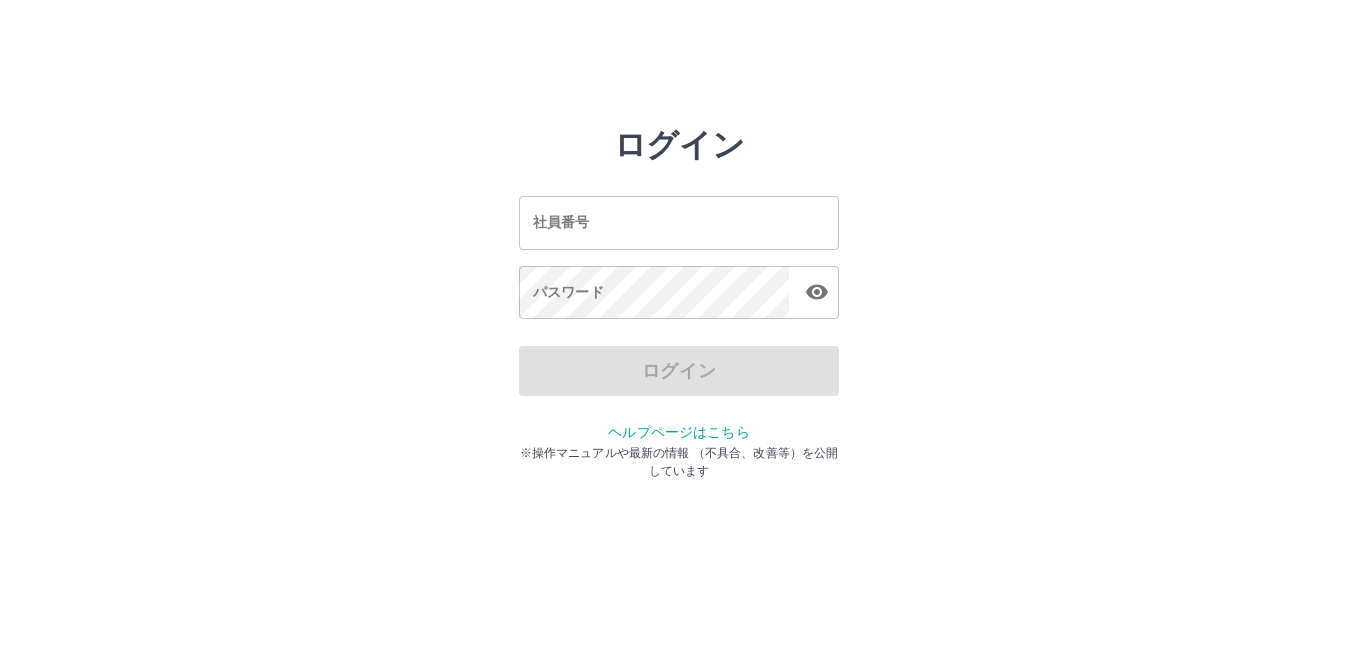 scroll, scrollTop: 0, scrollLeft: 0, axis: both 